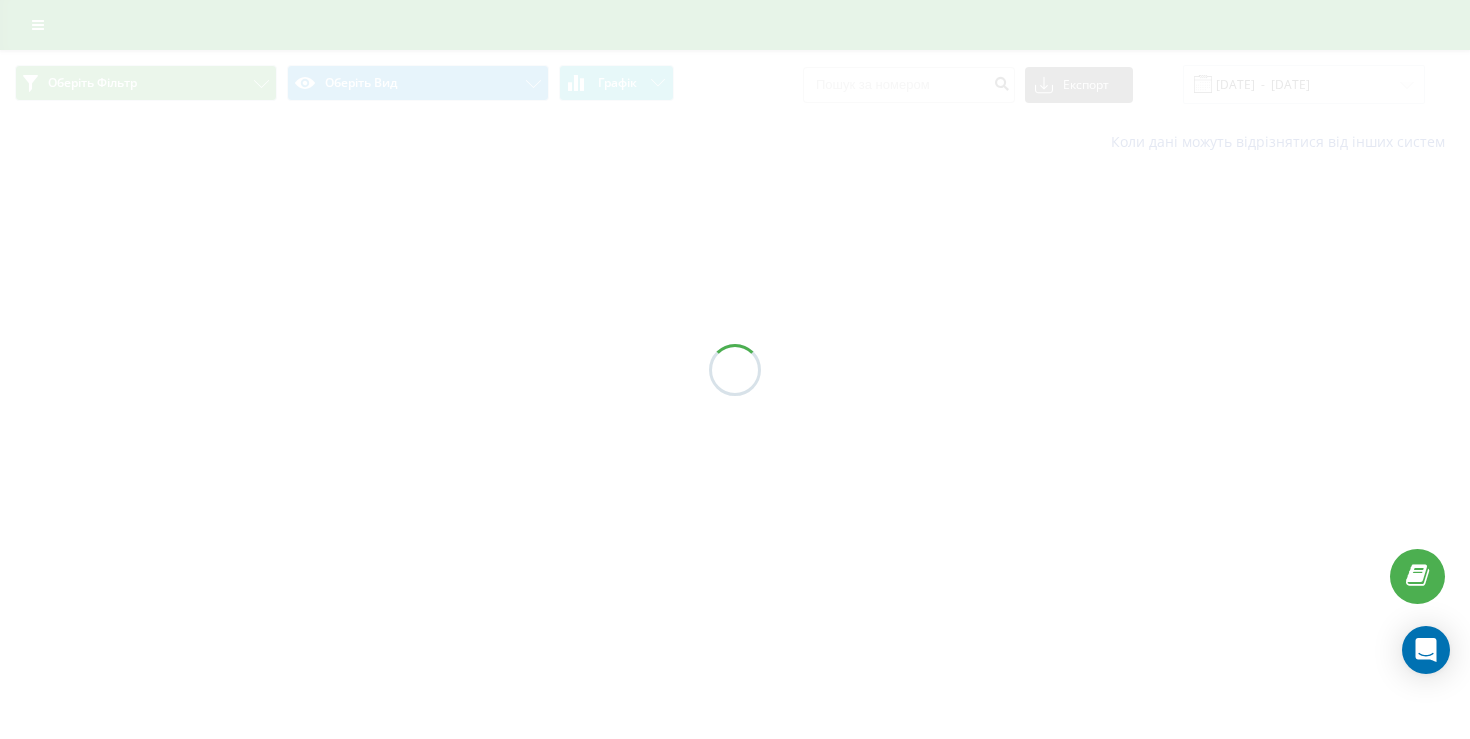 scroll, scrollTop: 0, scrollLeft: 0, axis: both 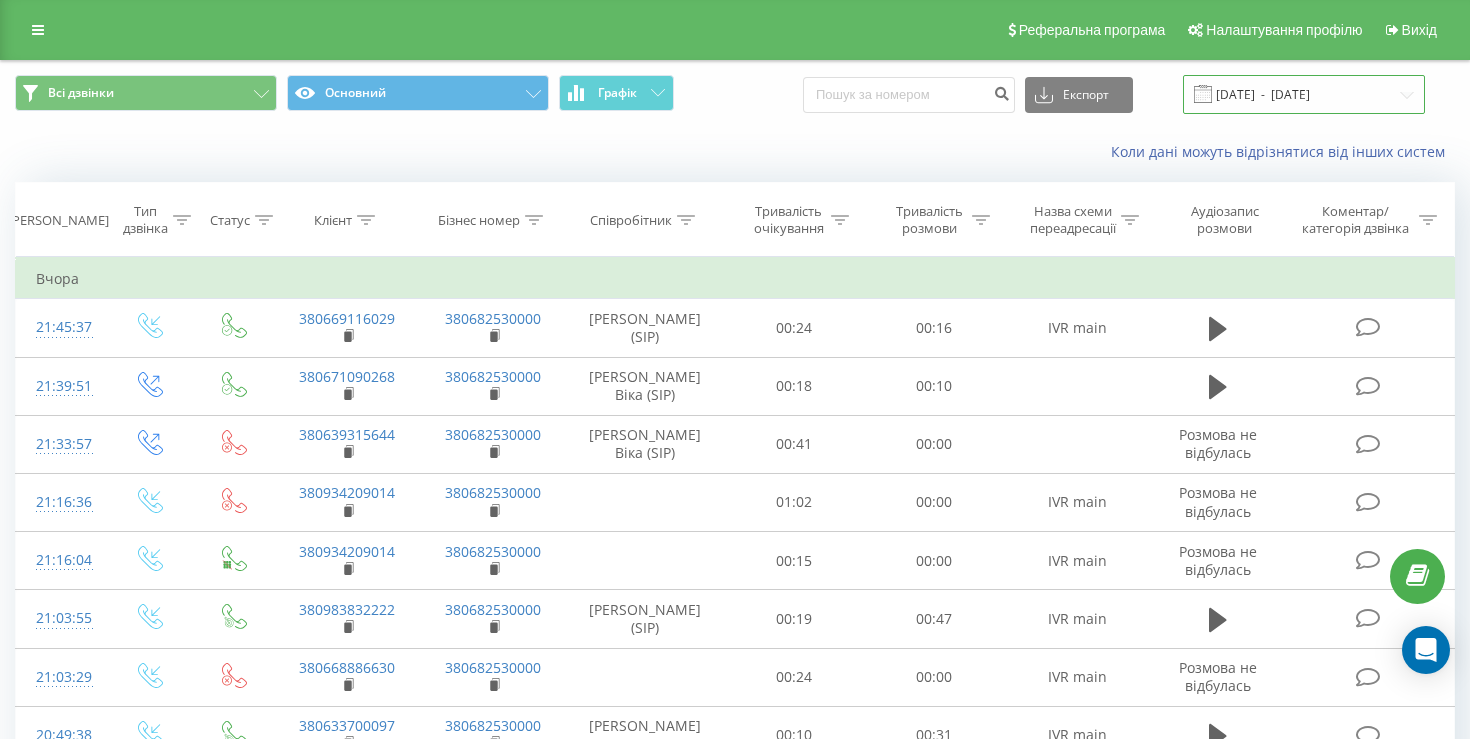 click on "[DATE]  -  [DATE]" at bounding box center (1304, 94) 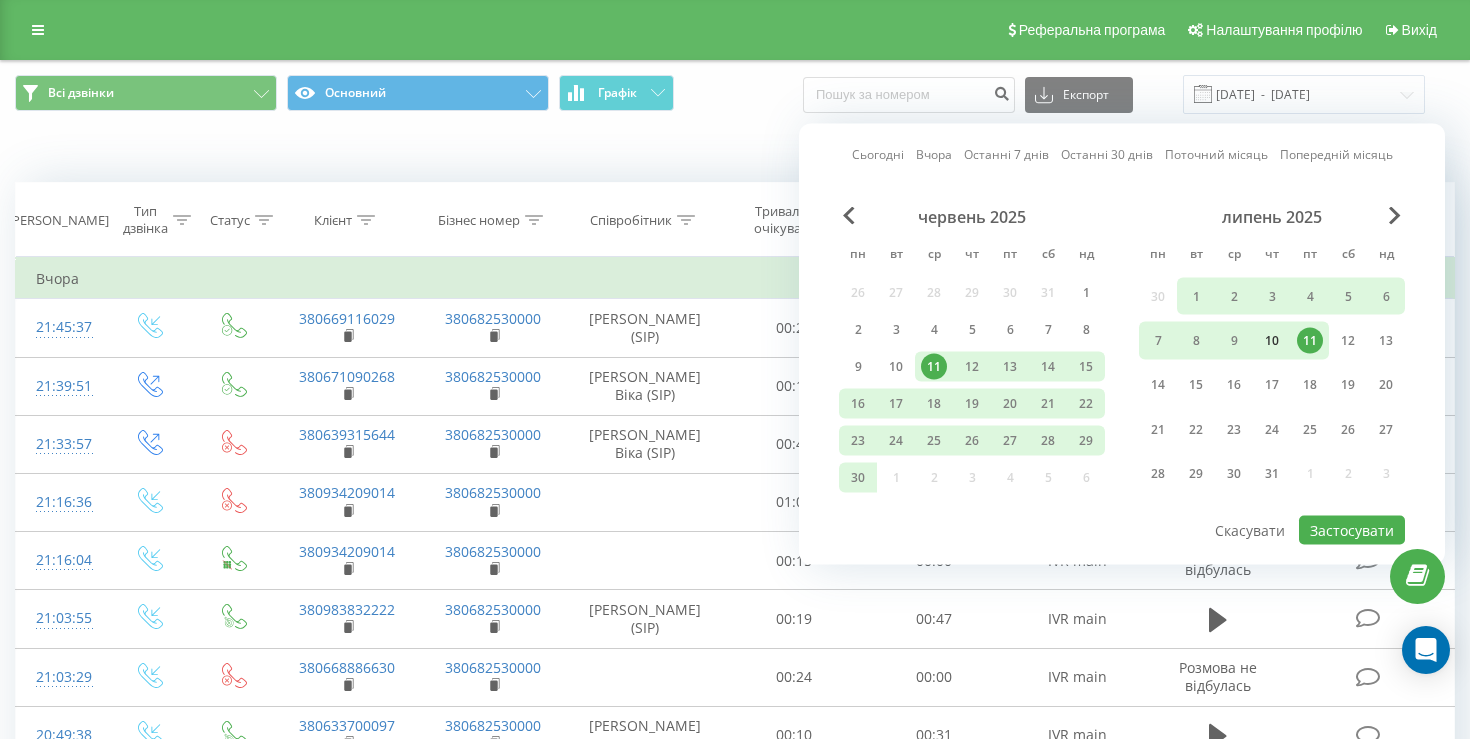 click on "10" at bounding box center [1272, 341] 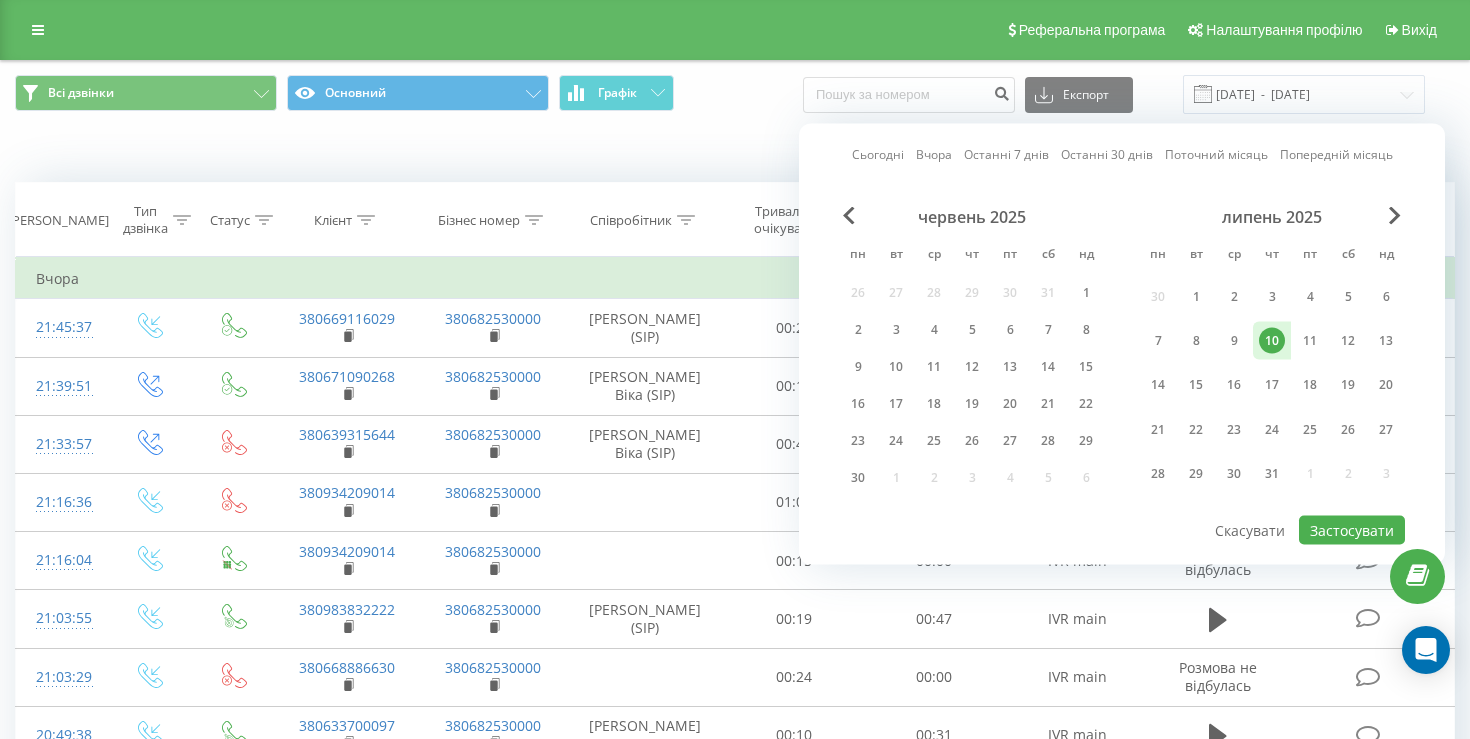 click on "10" at bounding box center (1272, 341) 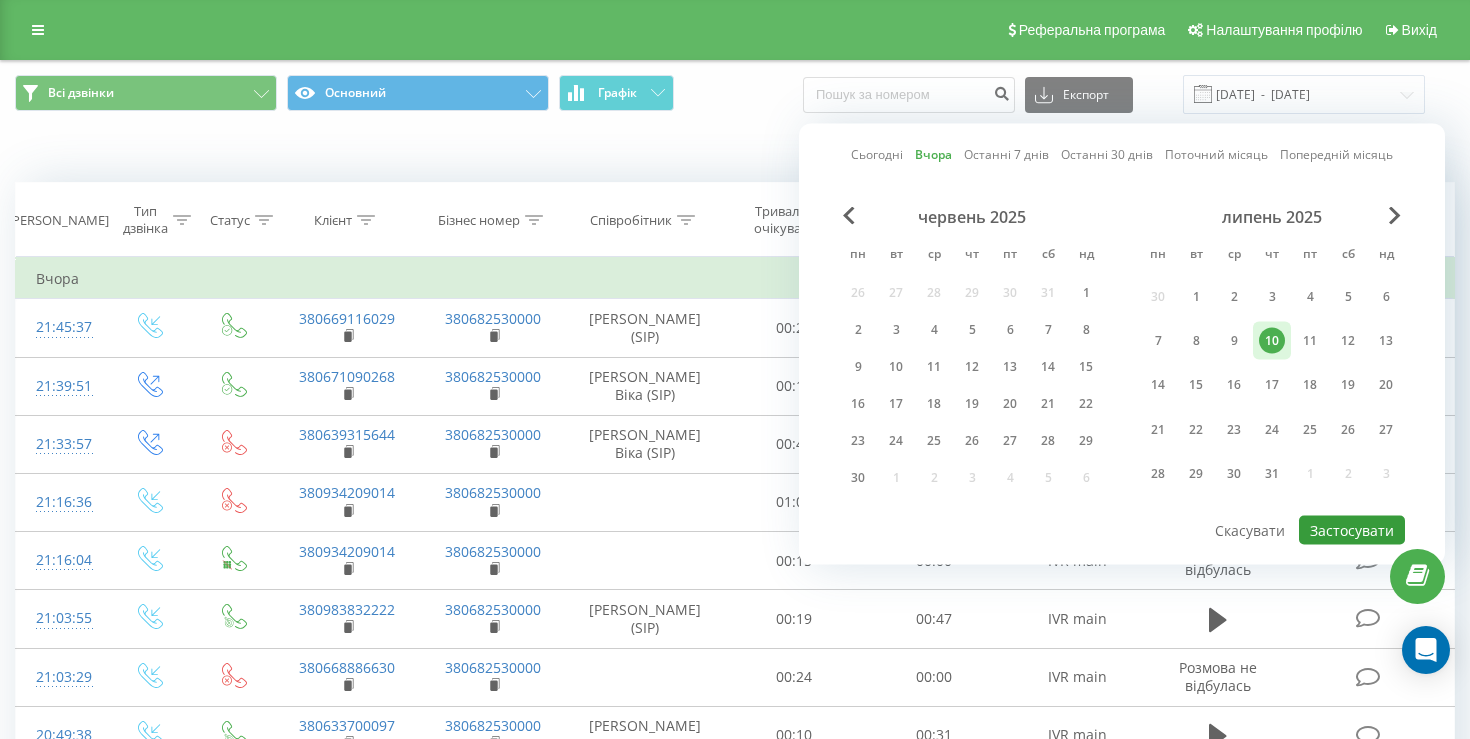 click on "Застосувати" at bounding box center (1352, 530) 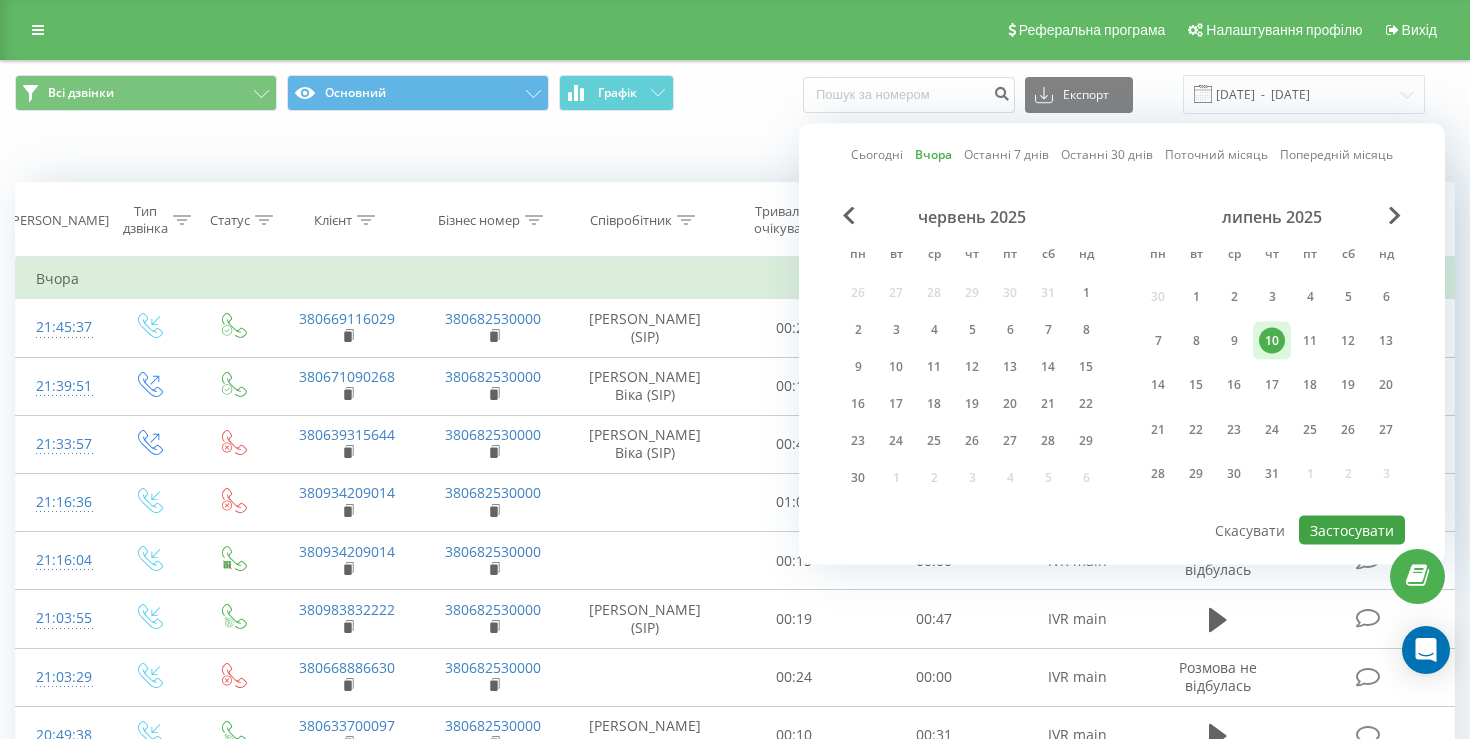 type on "[DATE]  -  [DATE]" 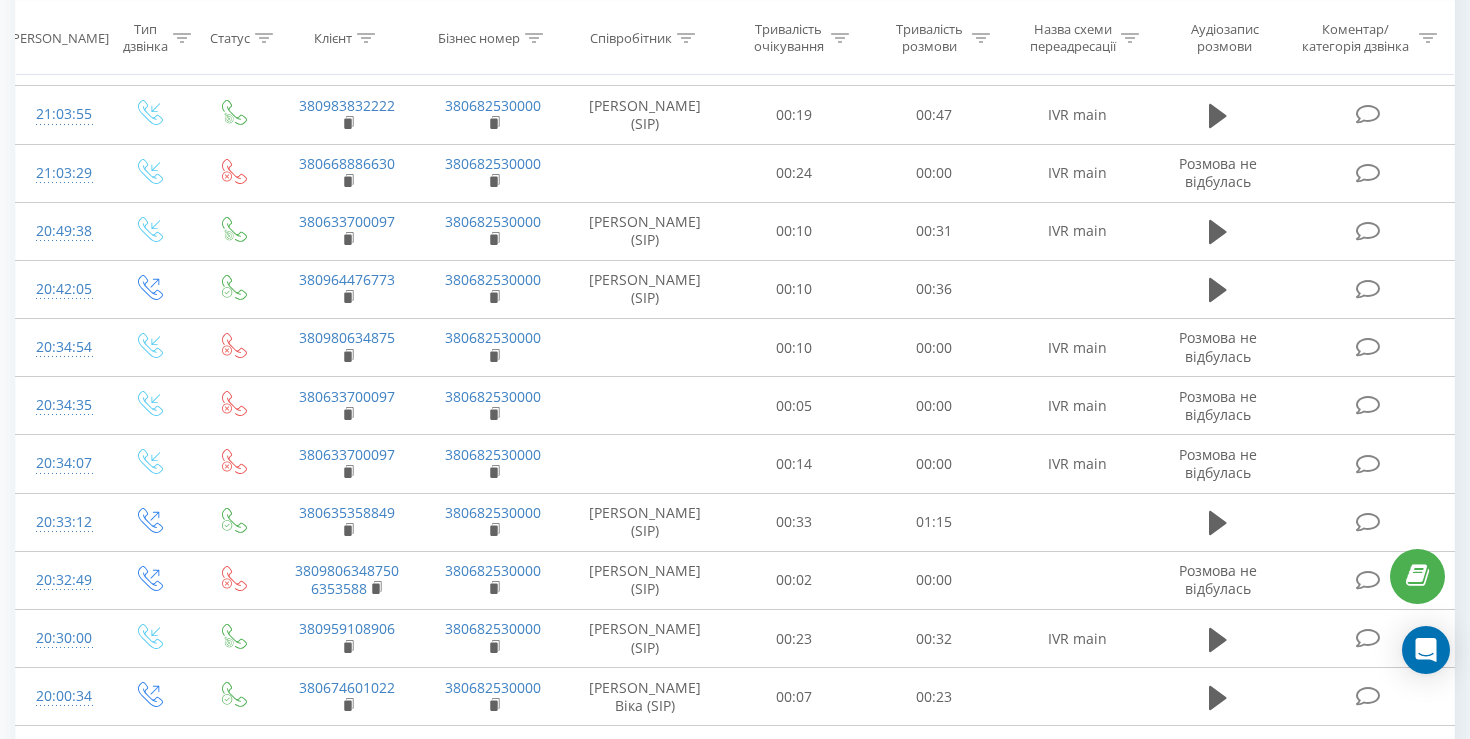 scroll, scrollTop: 1090, scrollLeft: 0, axis: vertical 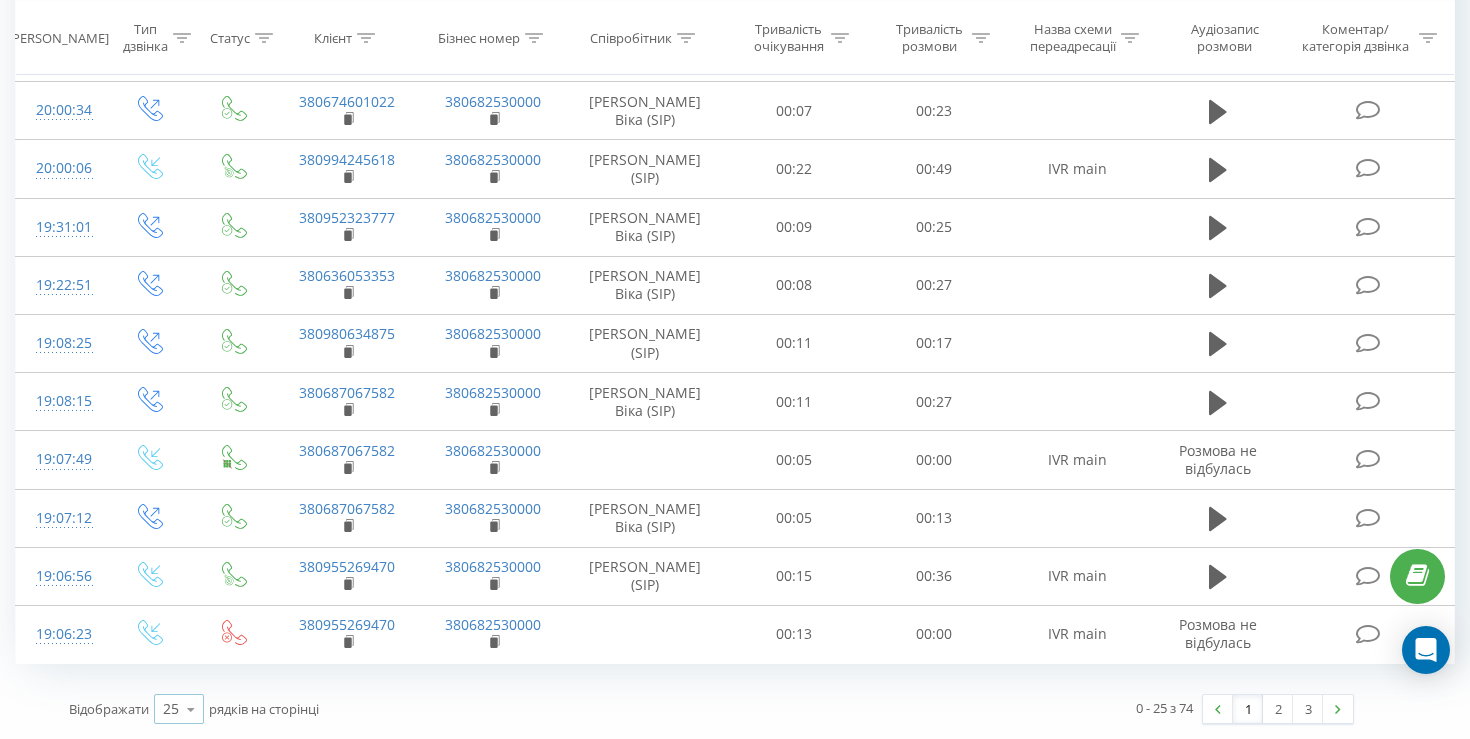 click at bounding box center (191, 709) 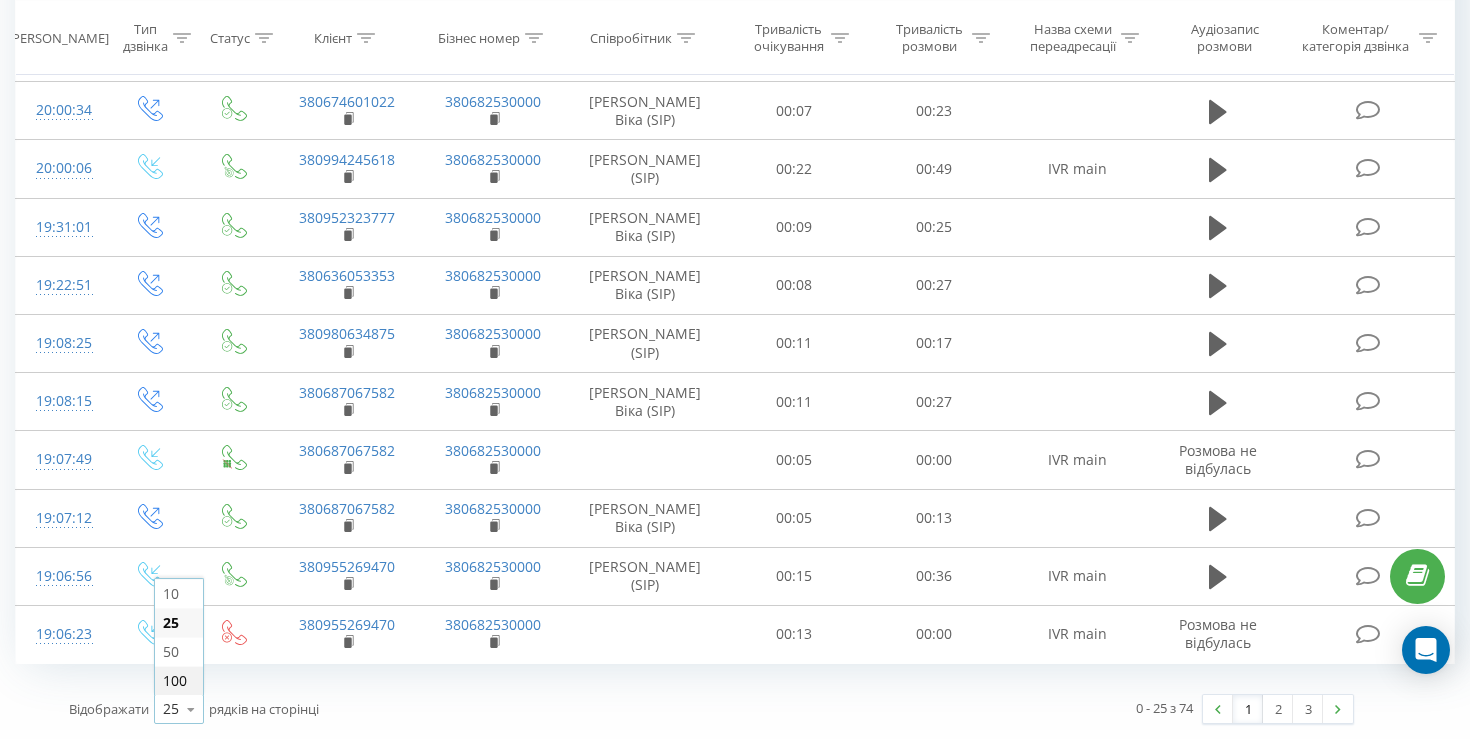 click on "100" at bounding box center [179, 680] 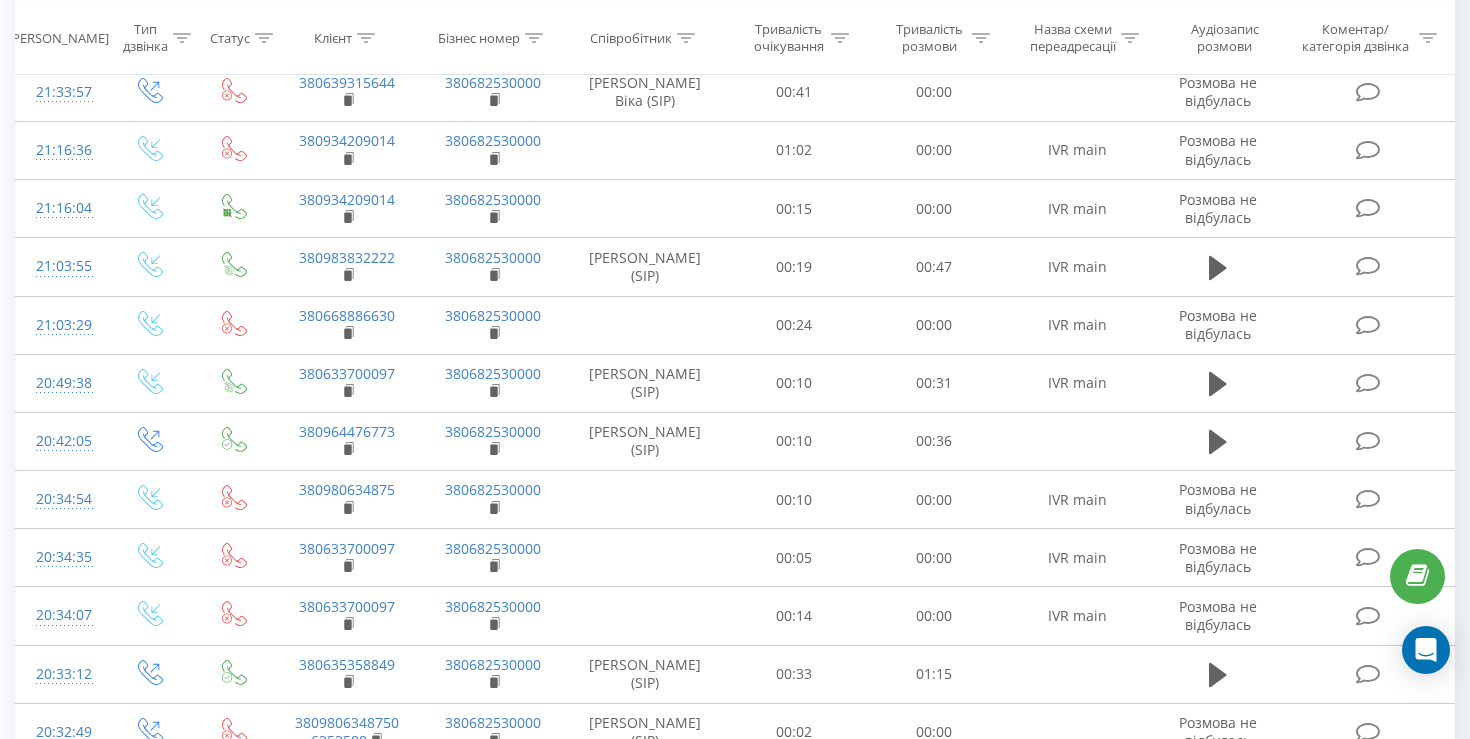 scroll, scrollTop: 0, scrollLeft: 0, axis: both 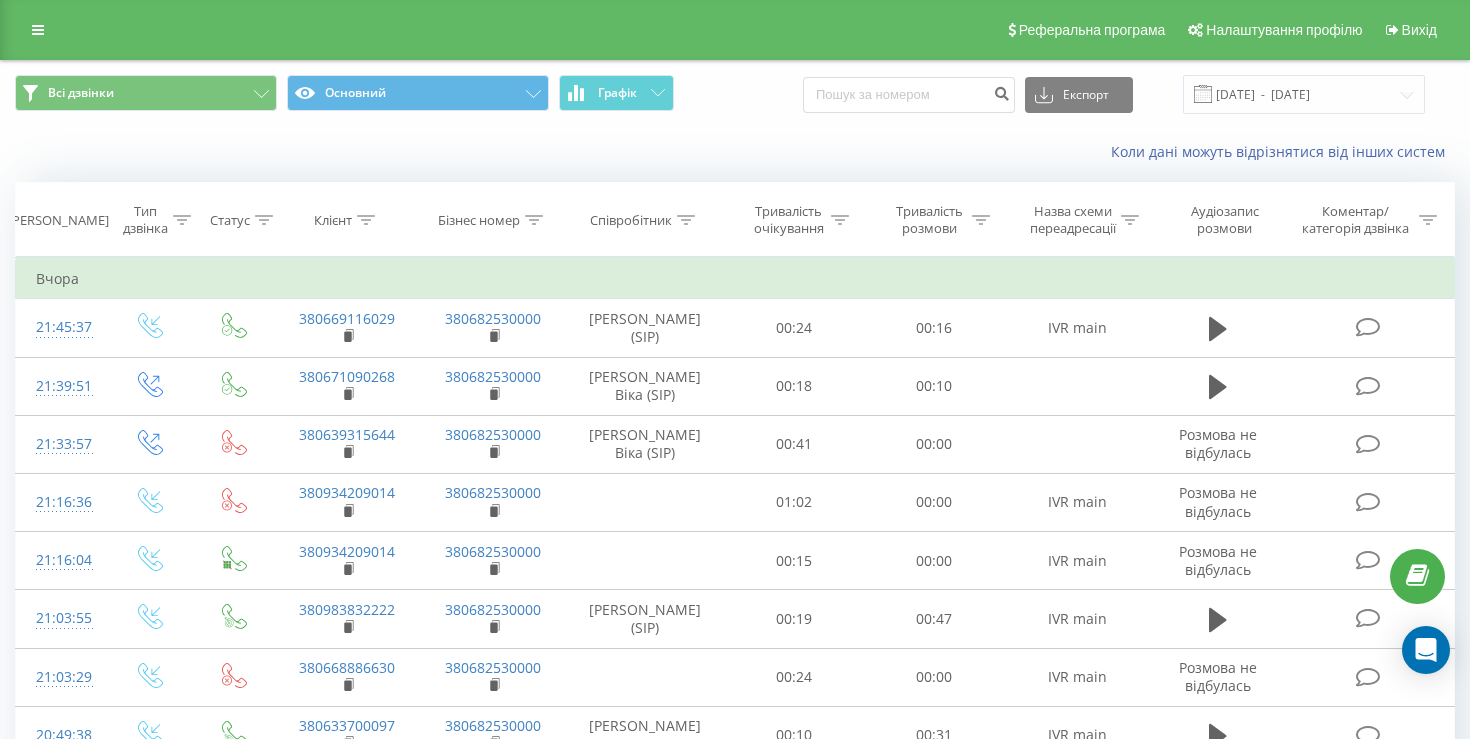 click on "Експорт .csv .xls .xlsx [DATE]  -  [DATE]" at bounding box center (1114, 94) 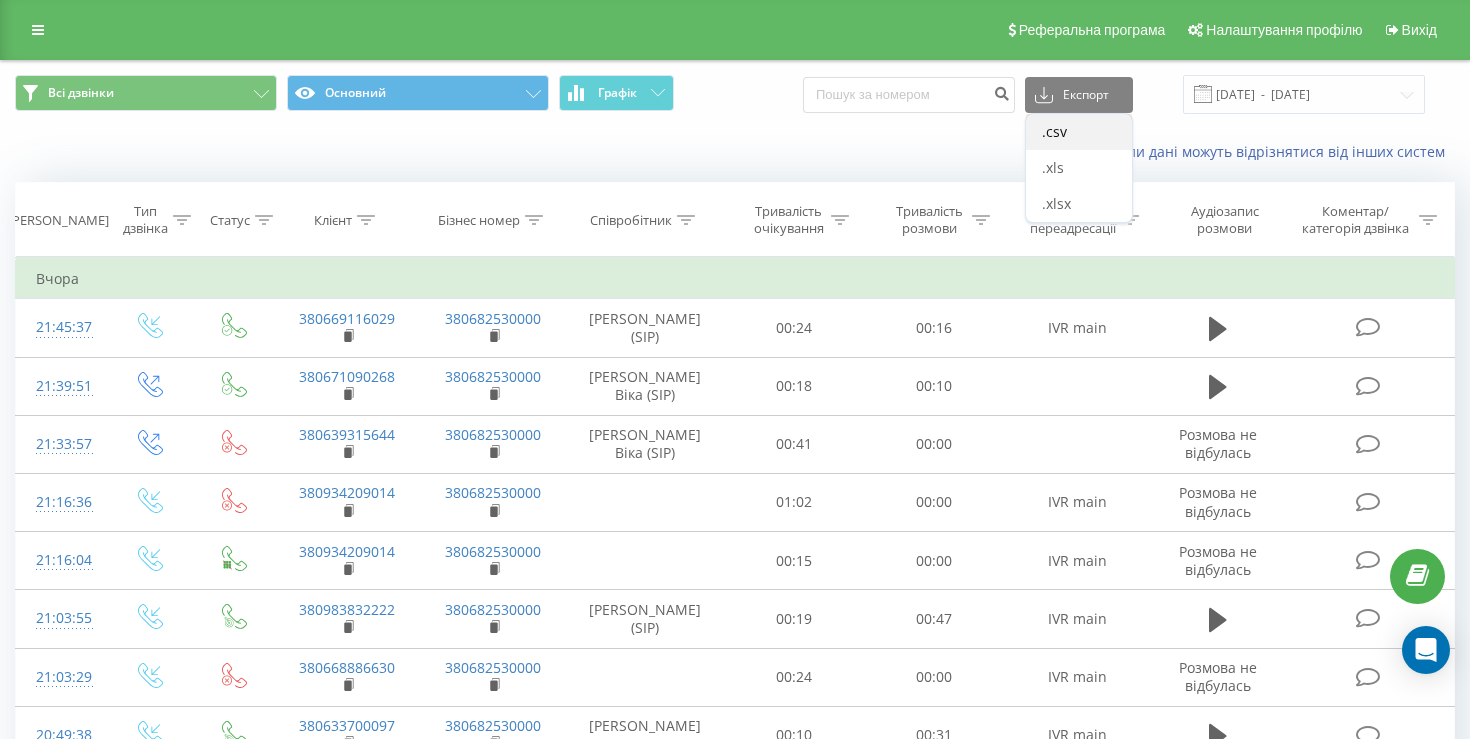 click on ".csv" at bounding box center [1054, 131] 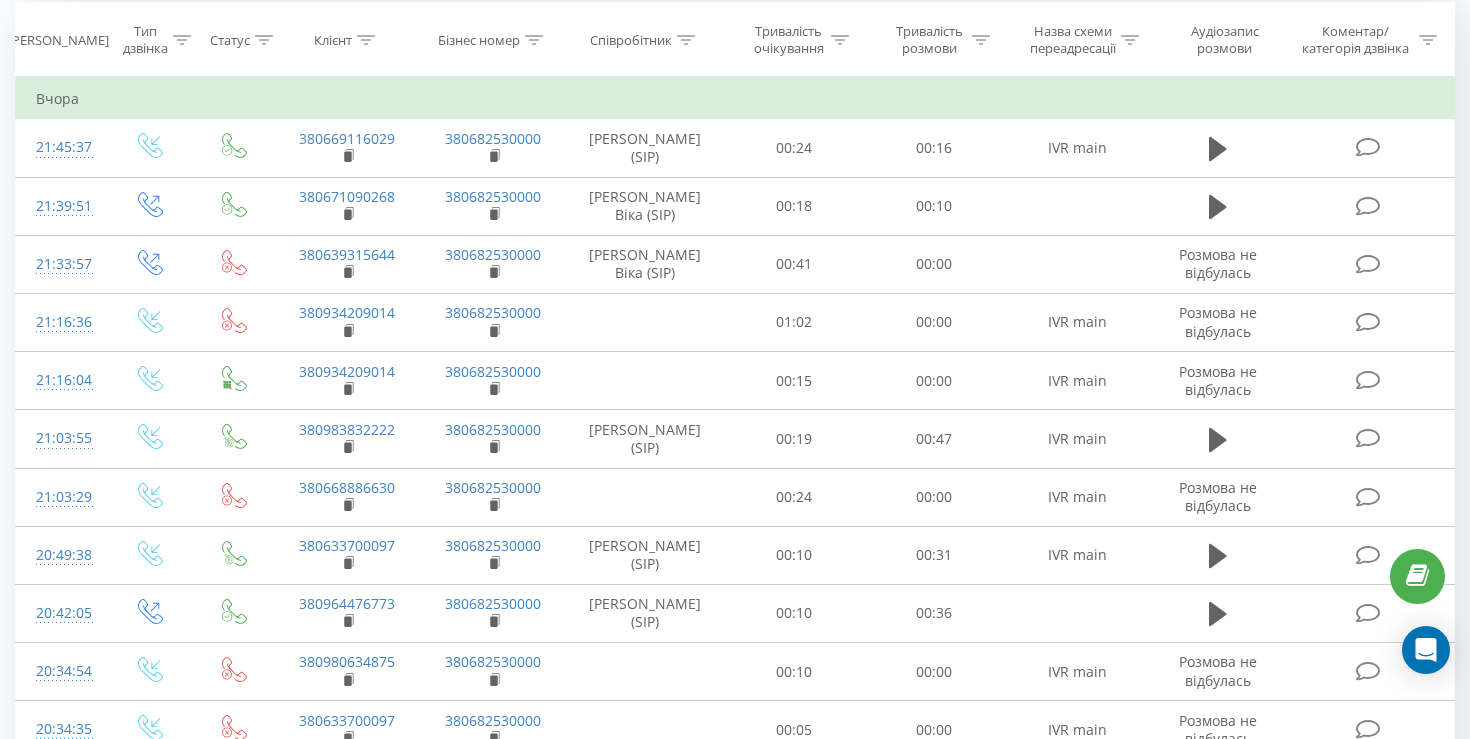 scroll, scrollTop: 350, scrollLeft: 0, axis: vertical 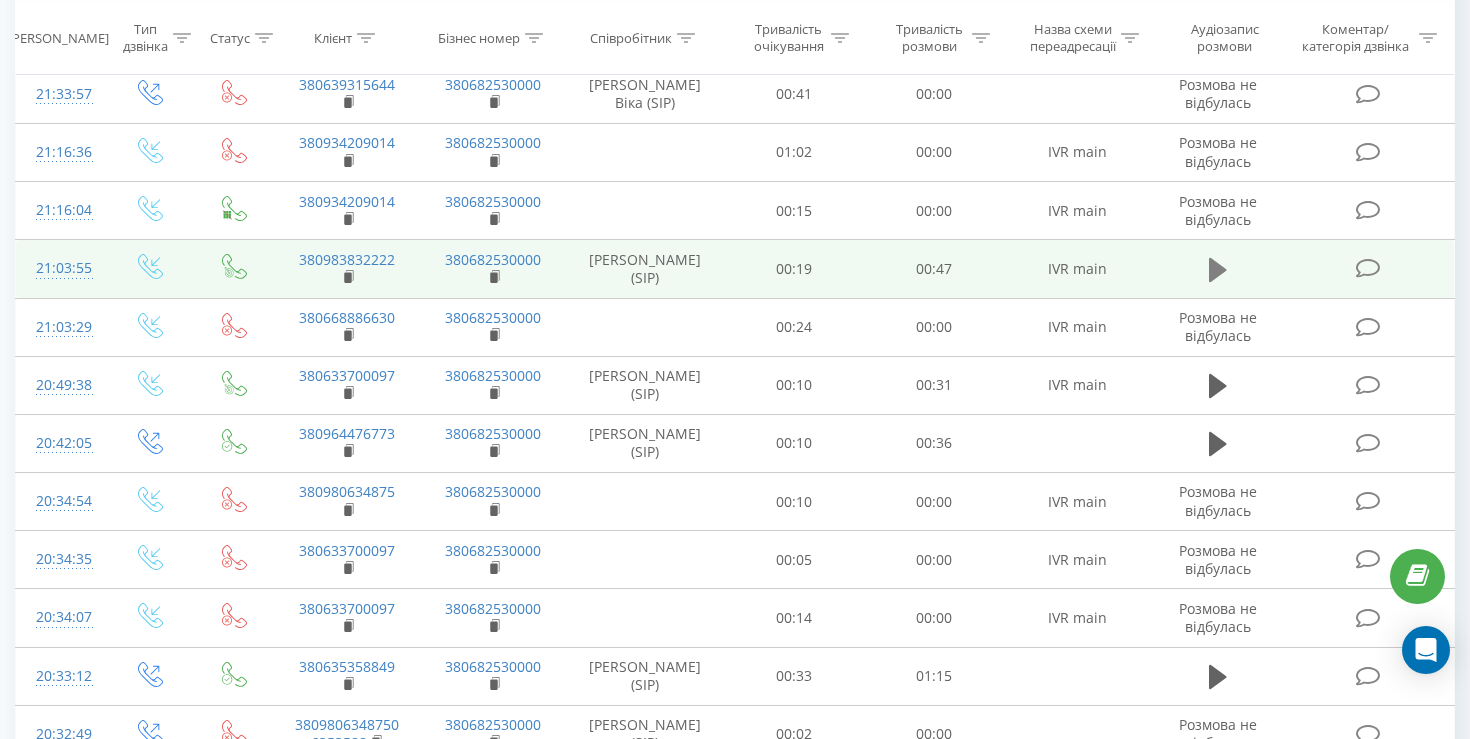 click 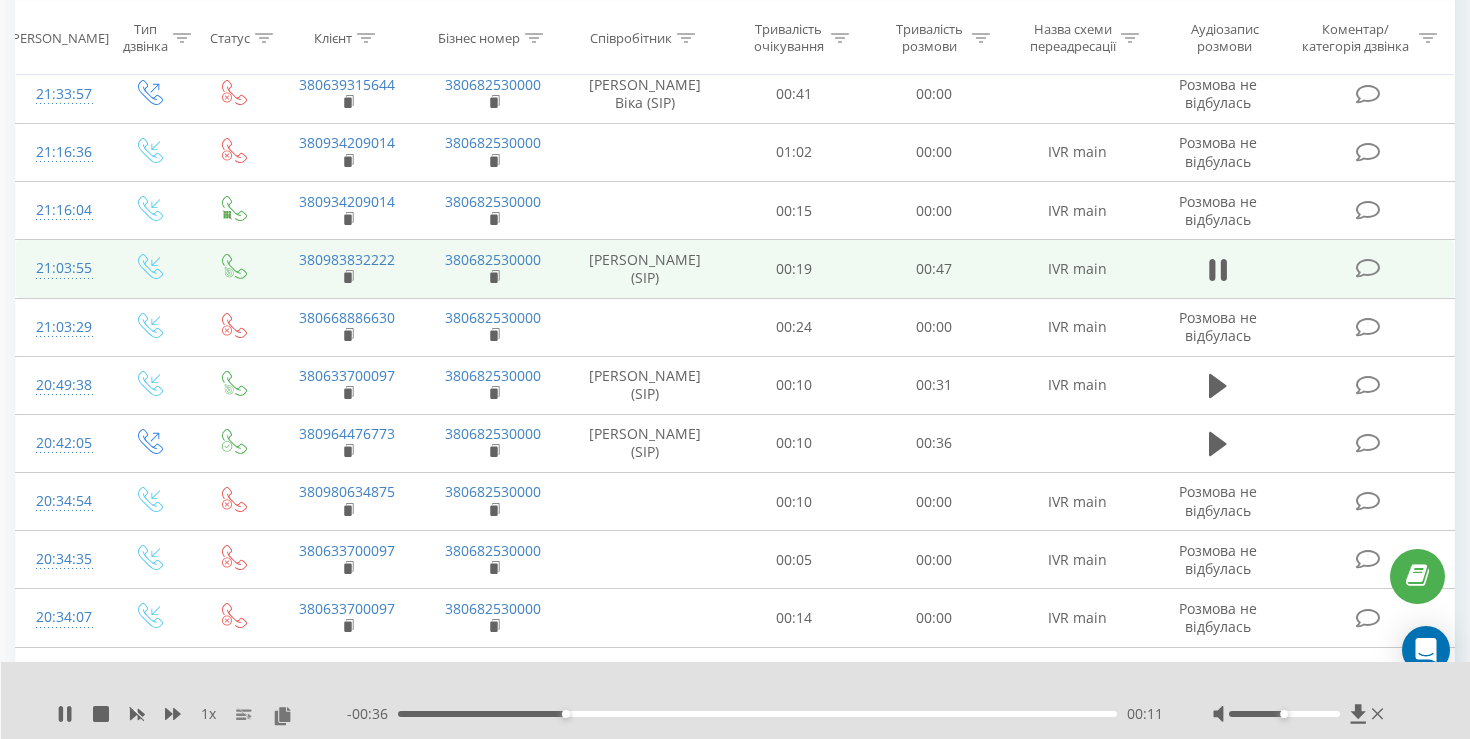click on "- 00:36 00:11   00:11" at bounding box center [755, 714] 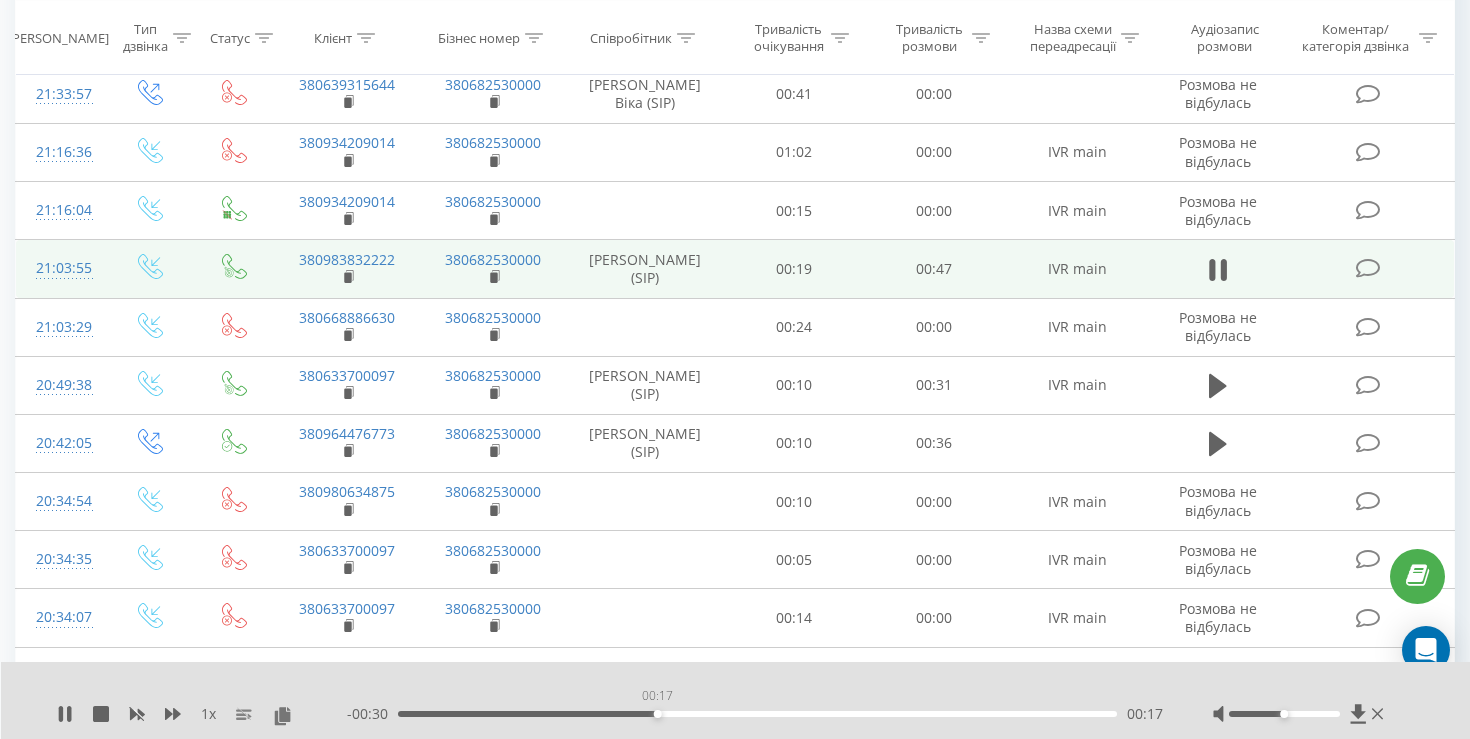 click on "00:17" at bounding box center (757, 714) 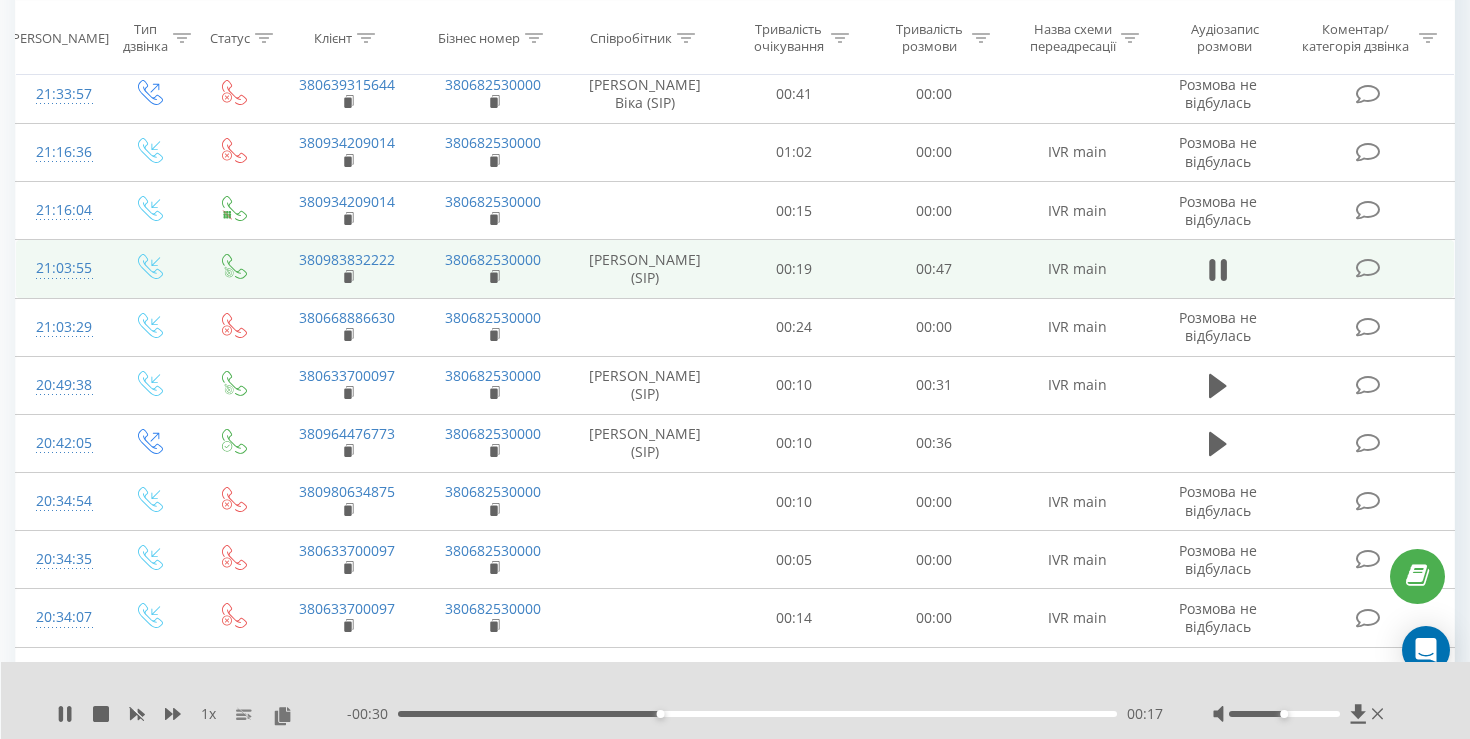 click on "00:17" at bounding box center [757, 714] 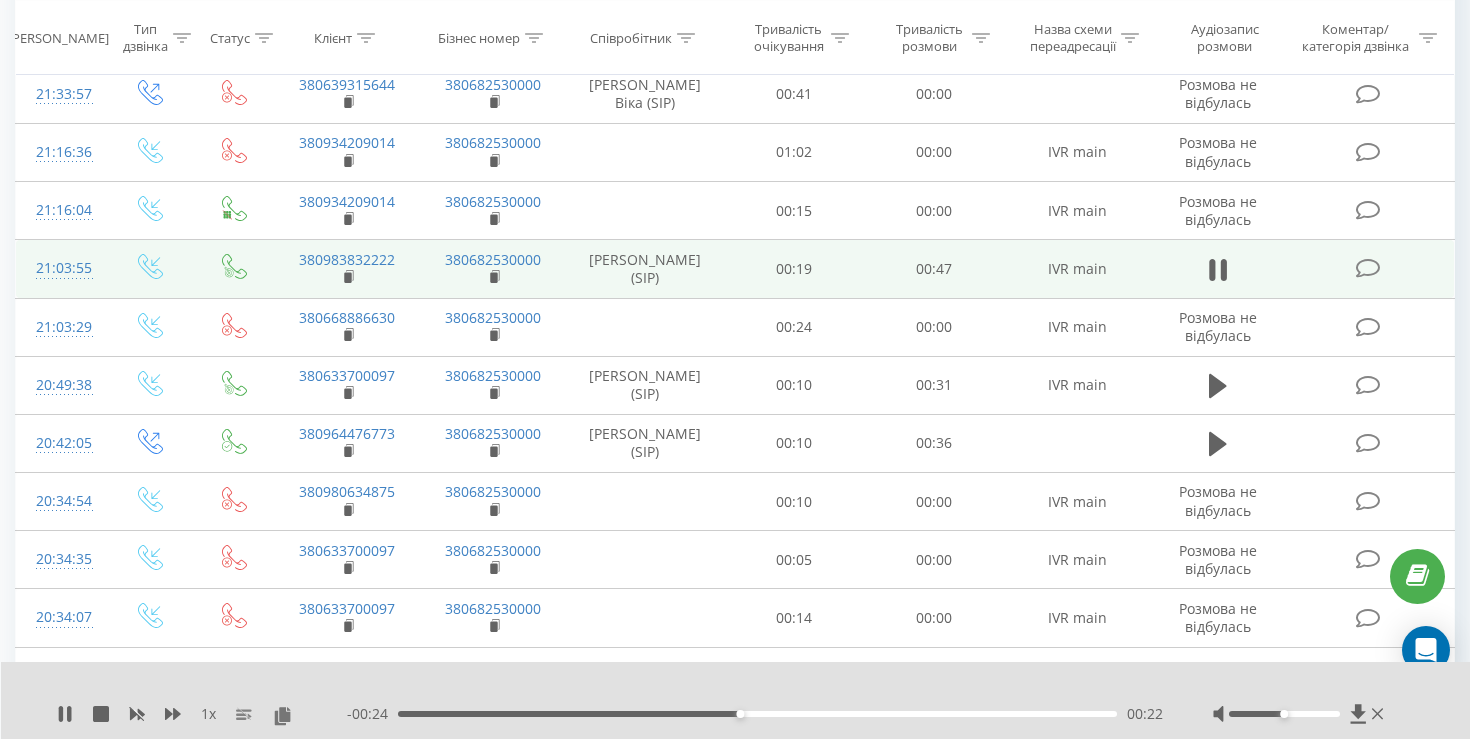 click on "- 00:24 00:22   00:22" at bounding box center (755, 714) 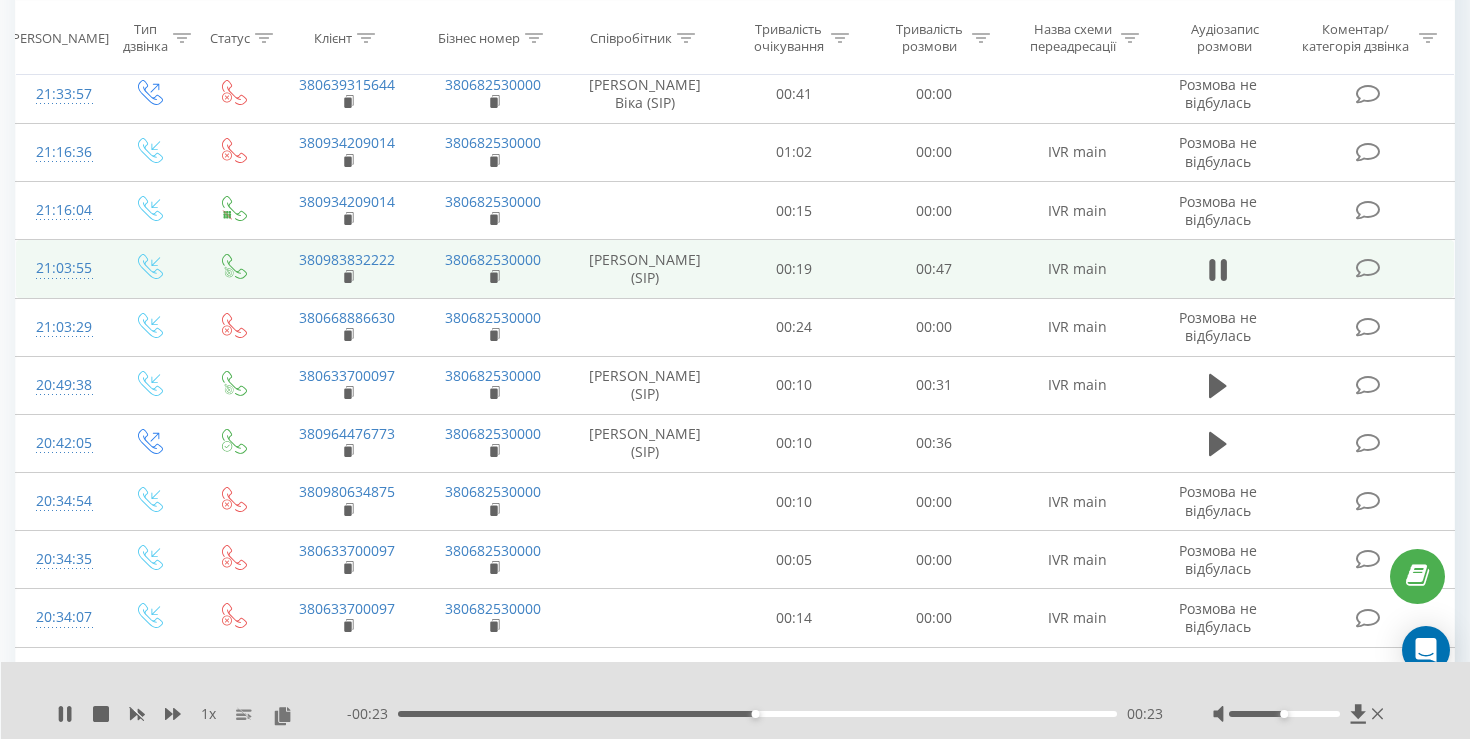 click on "00:23" at bounding box center (757, 714) 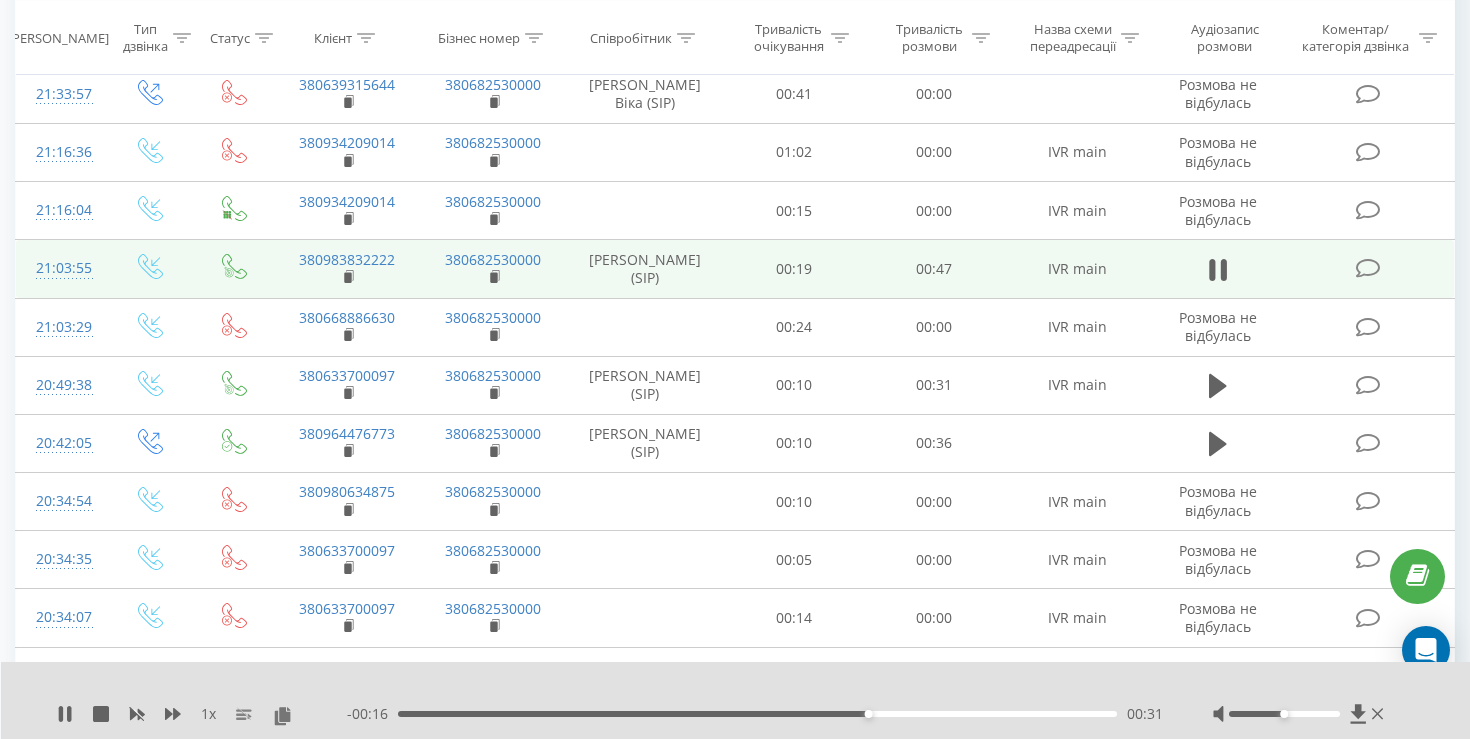 click on "- 00:16 00:31   00:31" at bounding box center [755, 714] 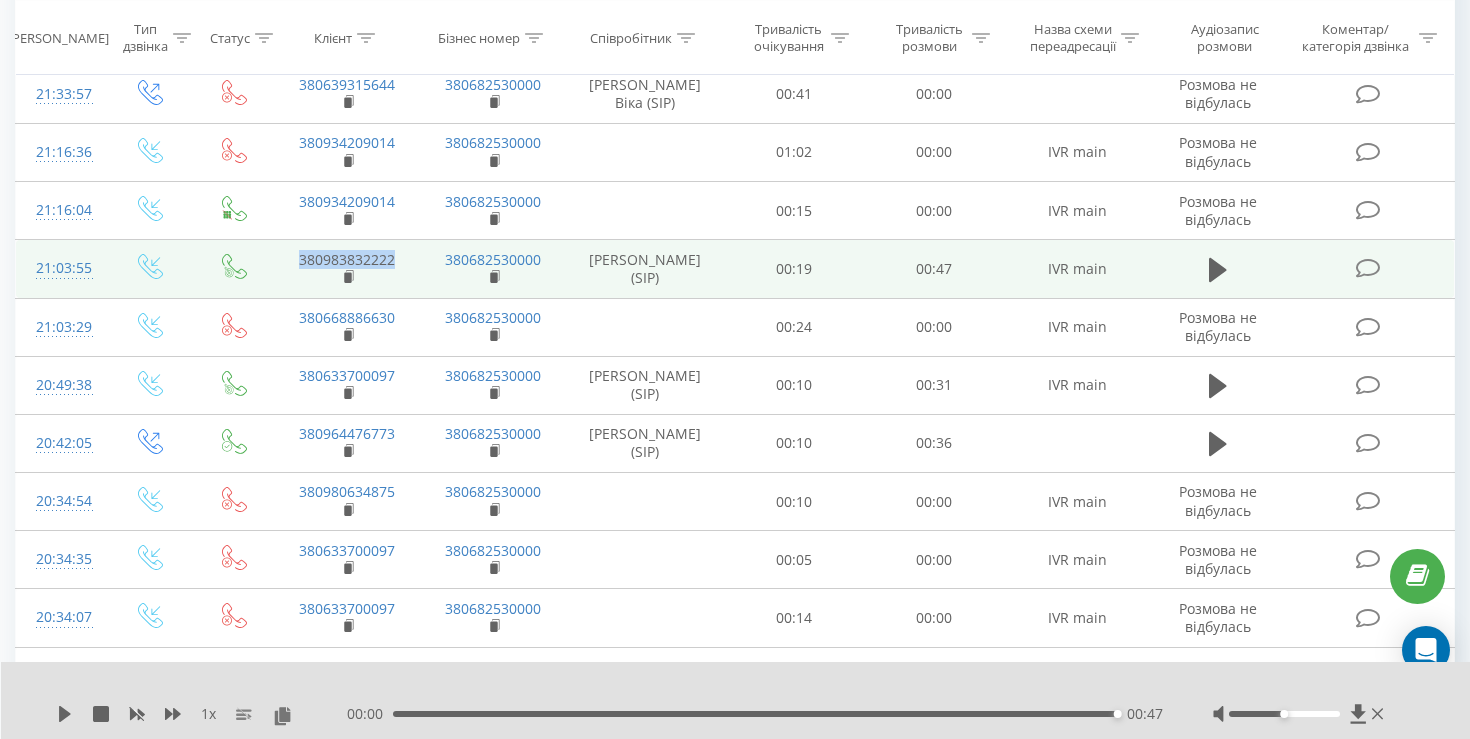 drag, startPoint x: 294, startPoint y: 257, endPoint x: 399, endPoint y: 257, distance: 105 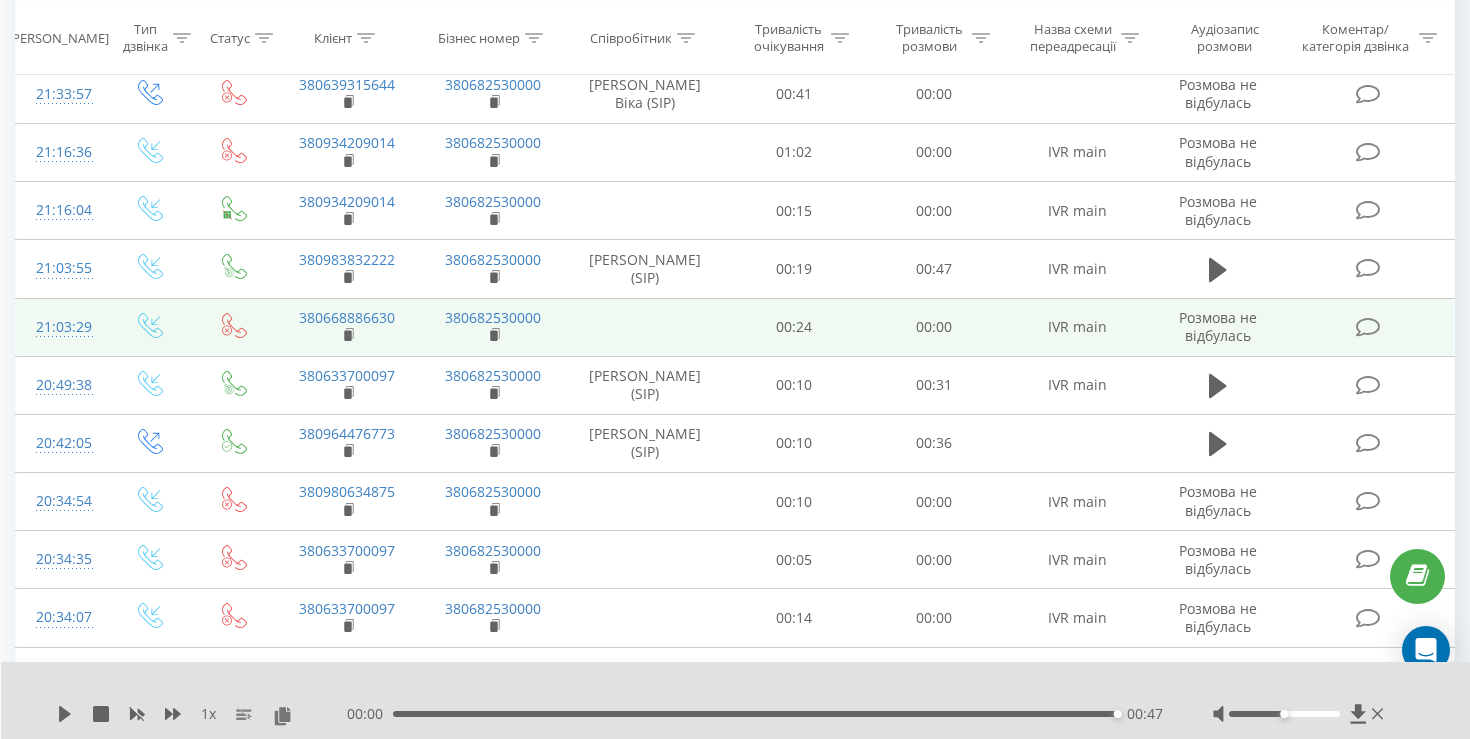 scroll, scrollTop: 880, scrollLeft: 0, axis: vertical 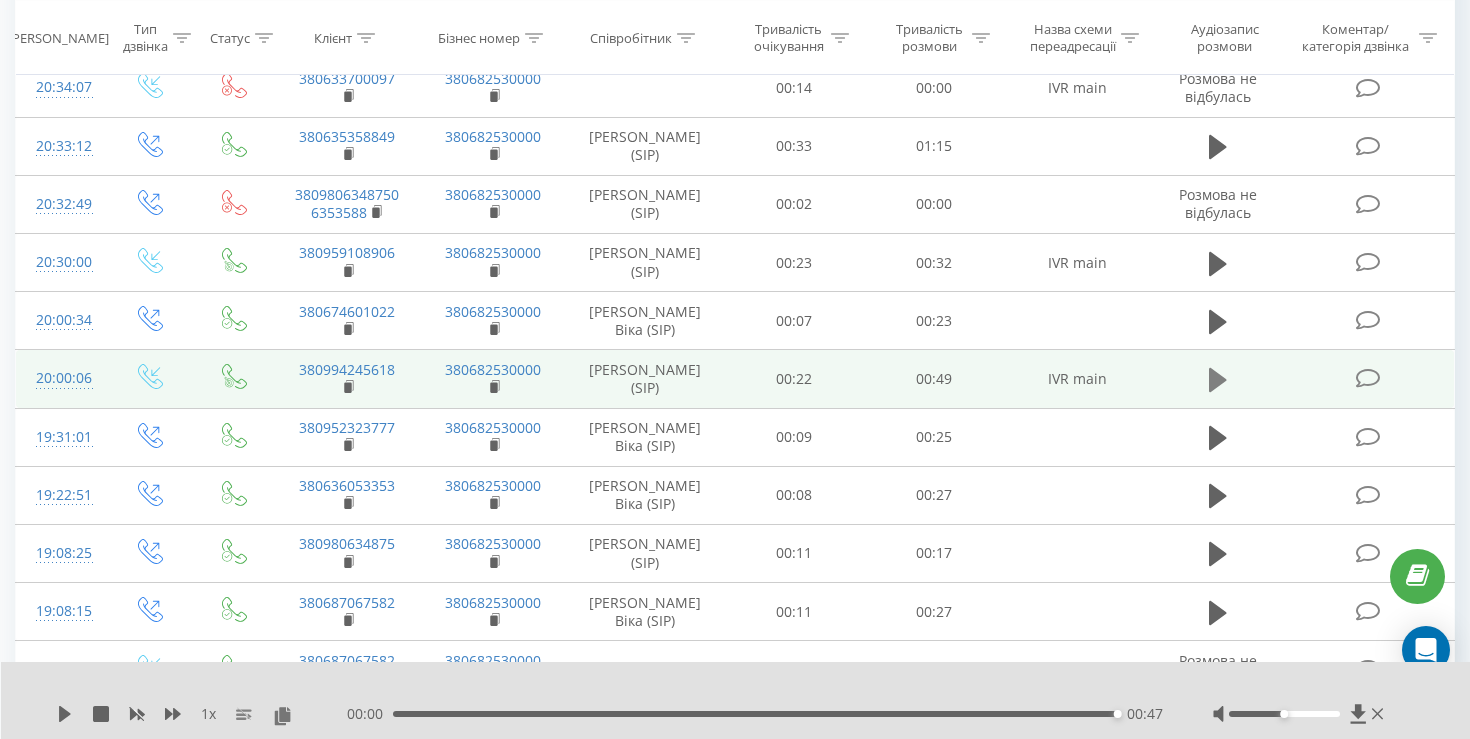 click 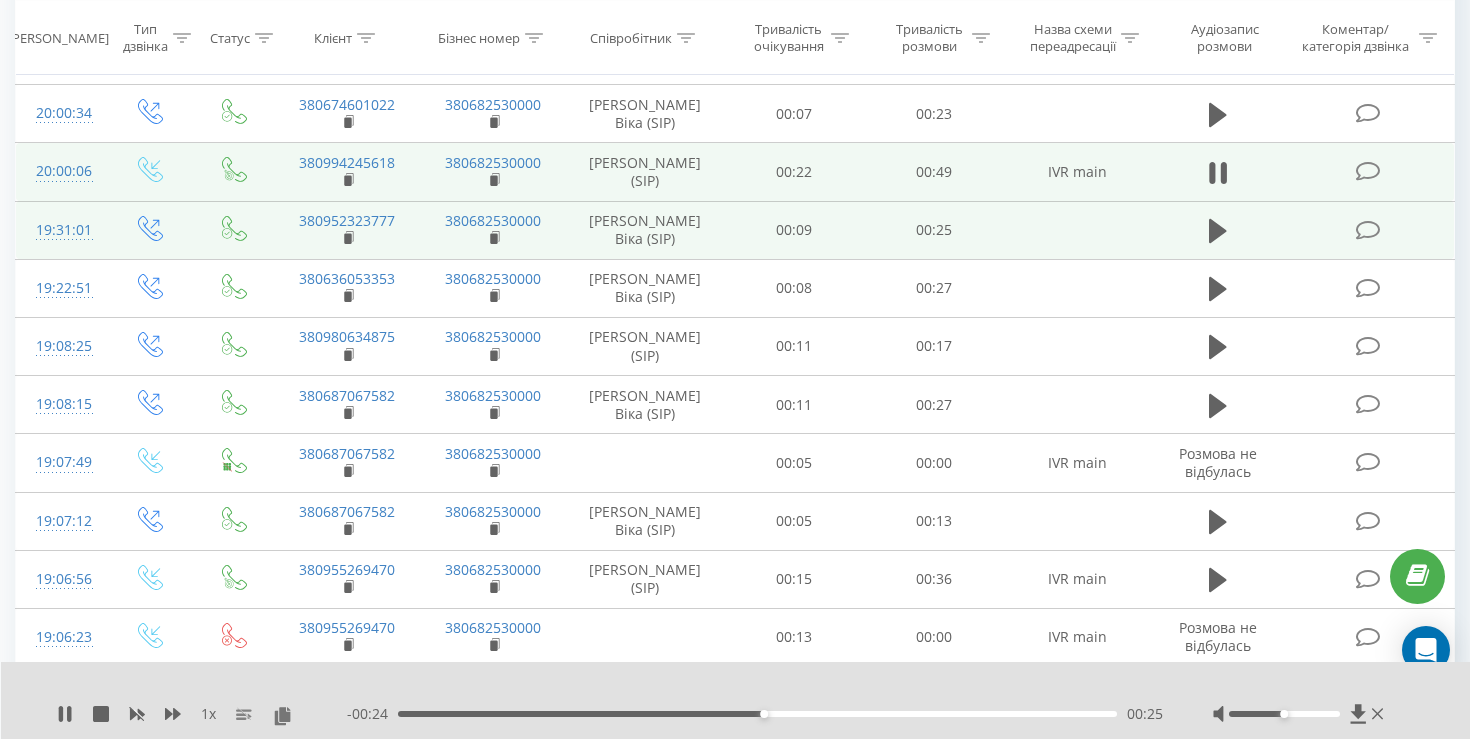 scroll, scrollTop: 3383, scrollLeft: 0, axis: vertical 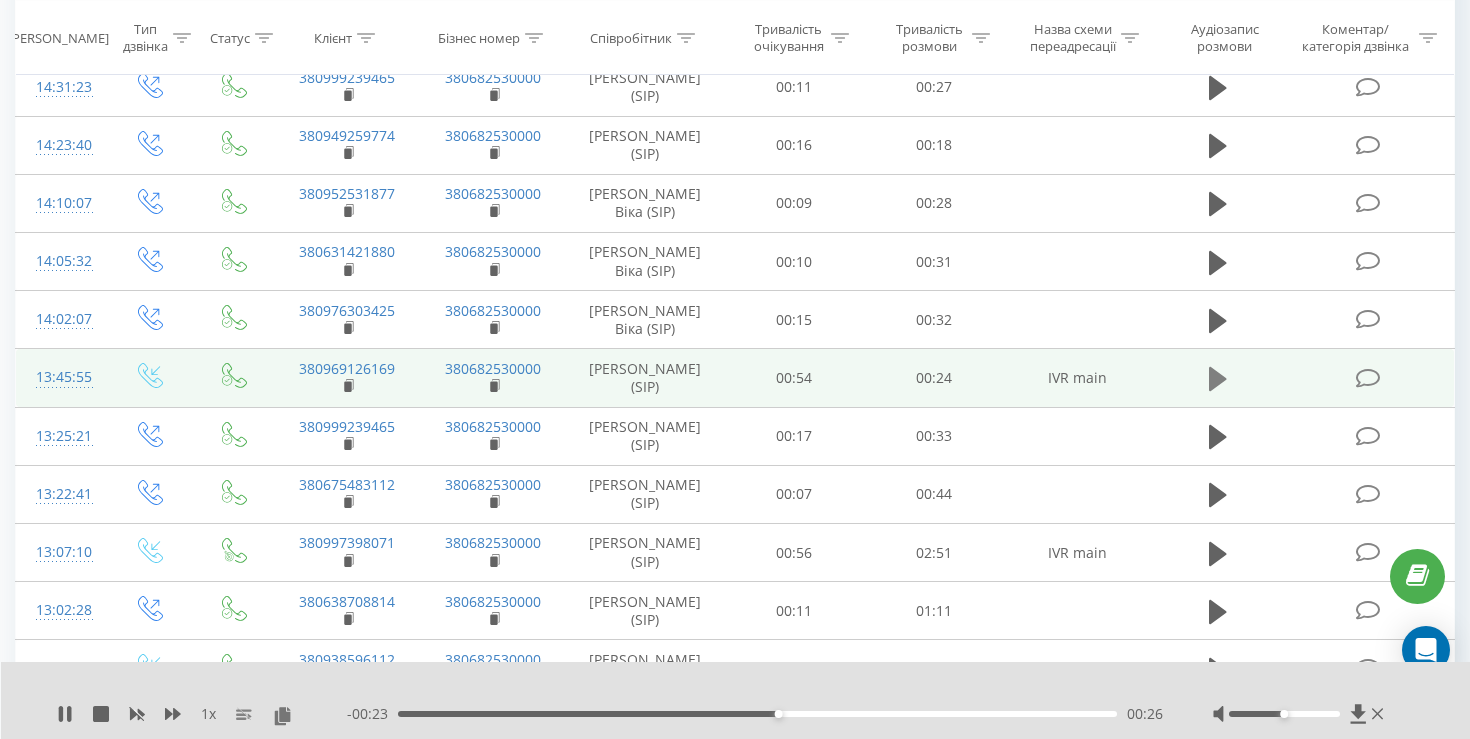 click 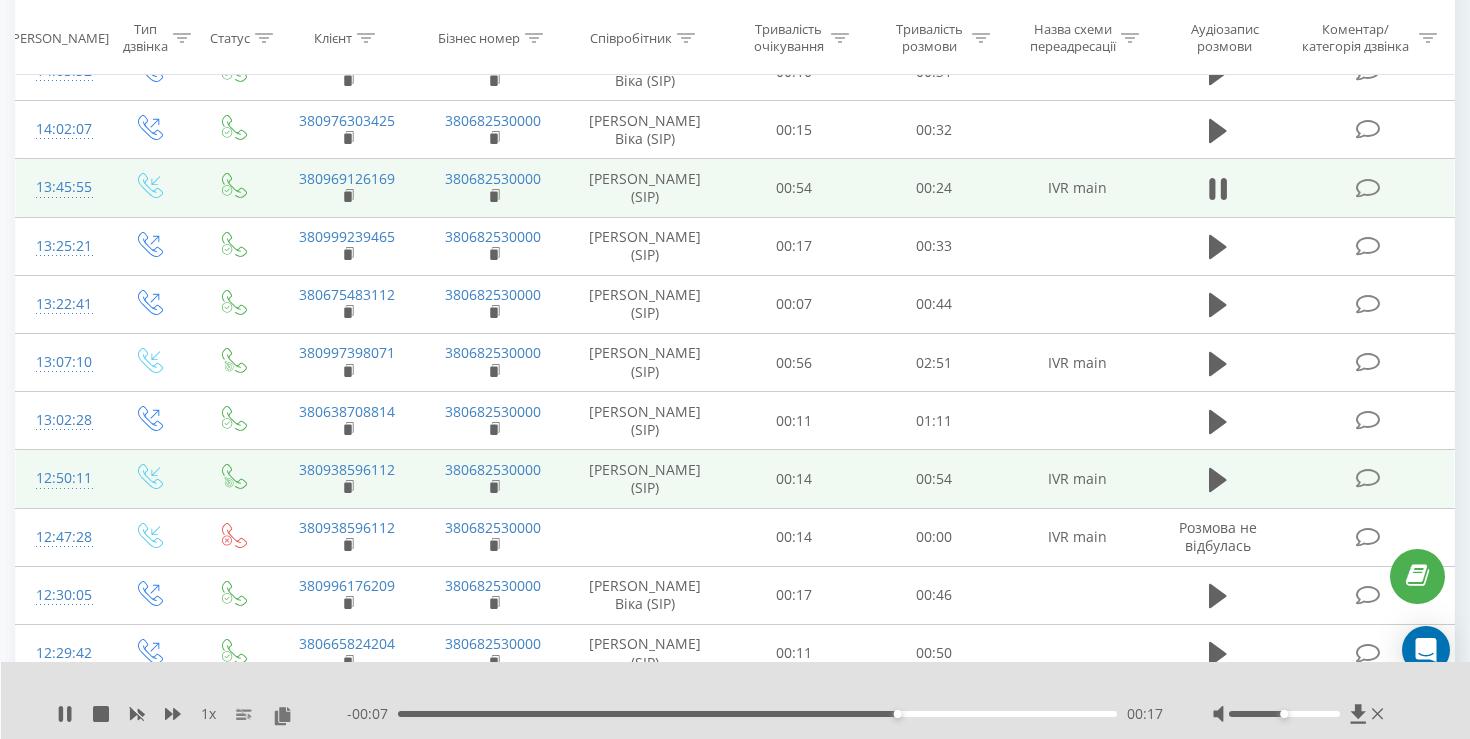 scroll, scrollTop: 3651, scrollLeft: 0, axis: vertical 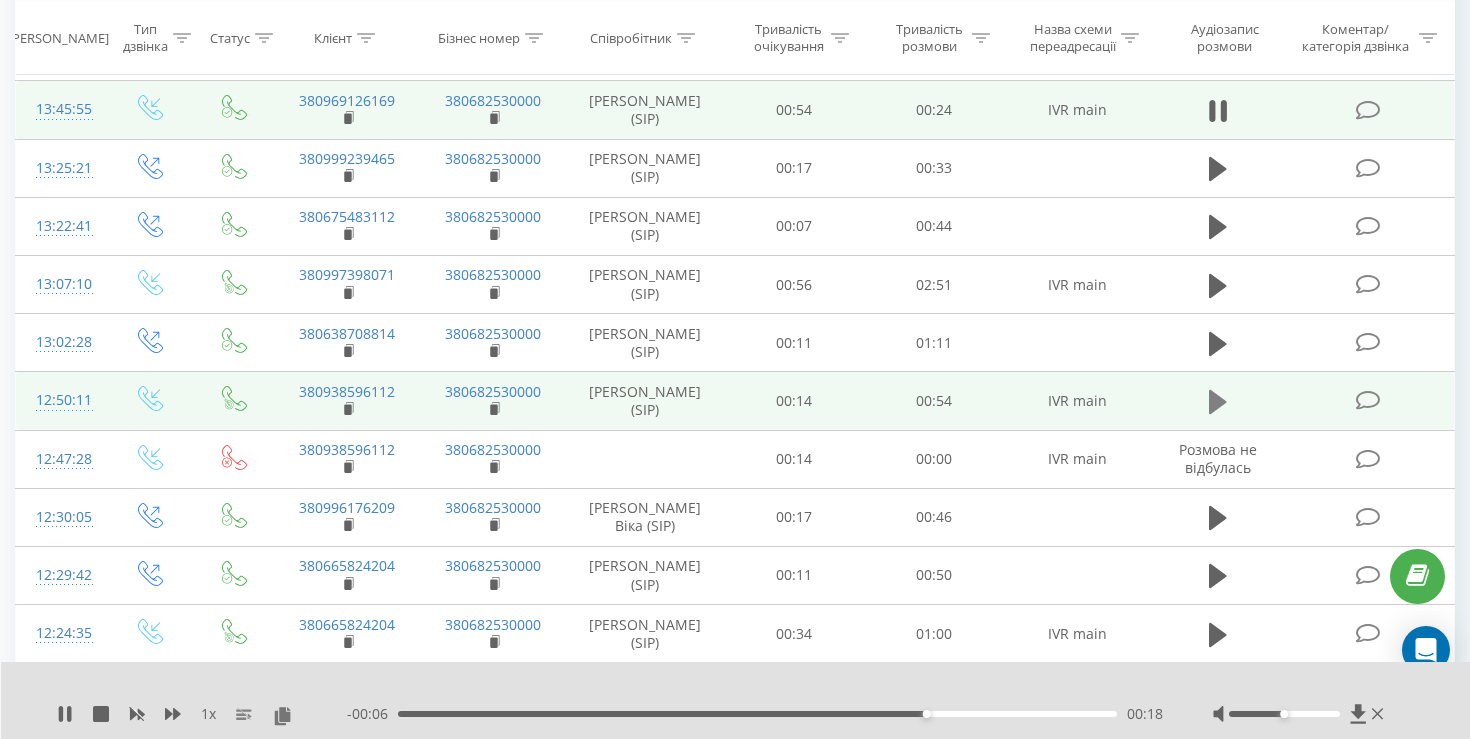 click 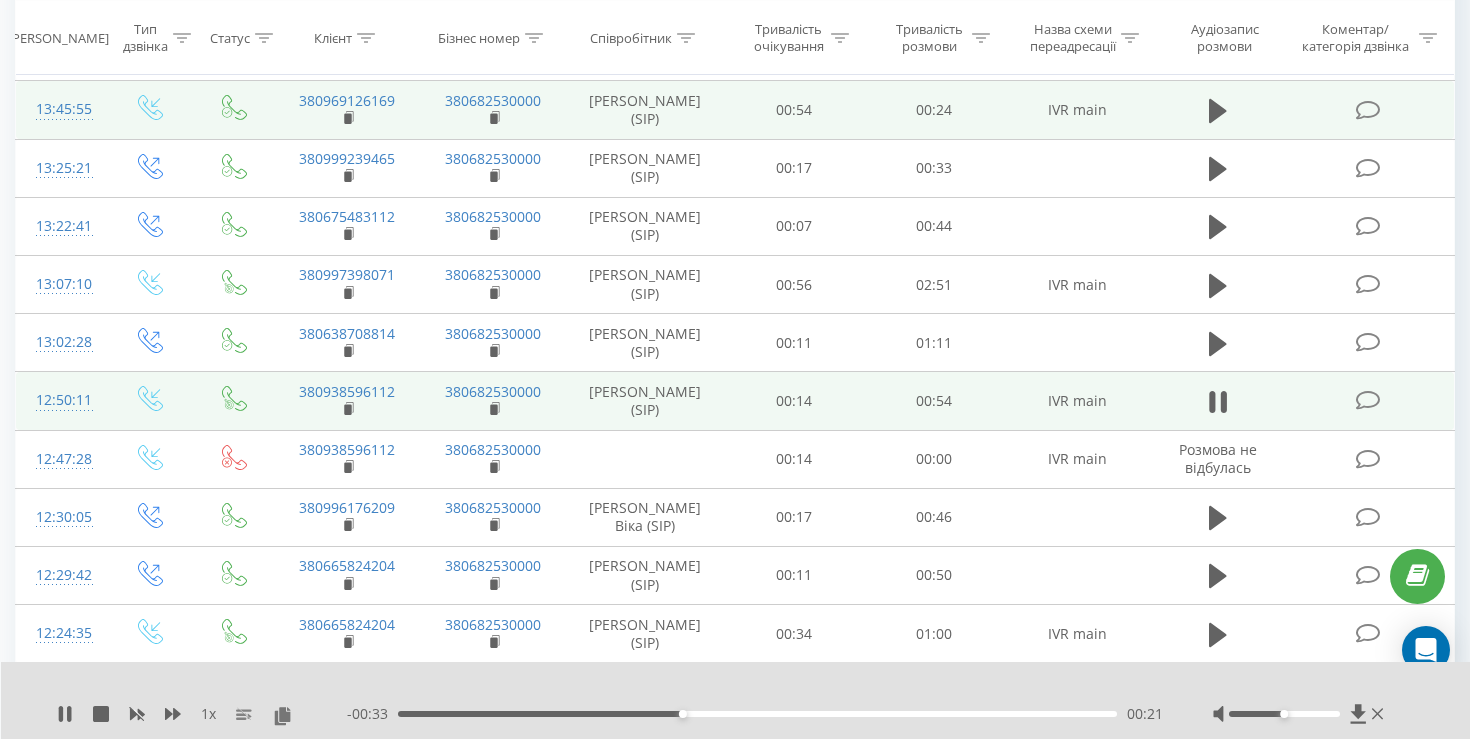 click on "00:21" at bounding box center (757, 714) 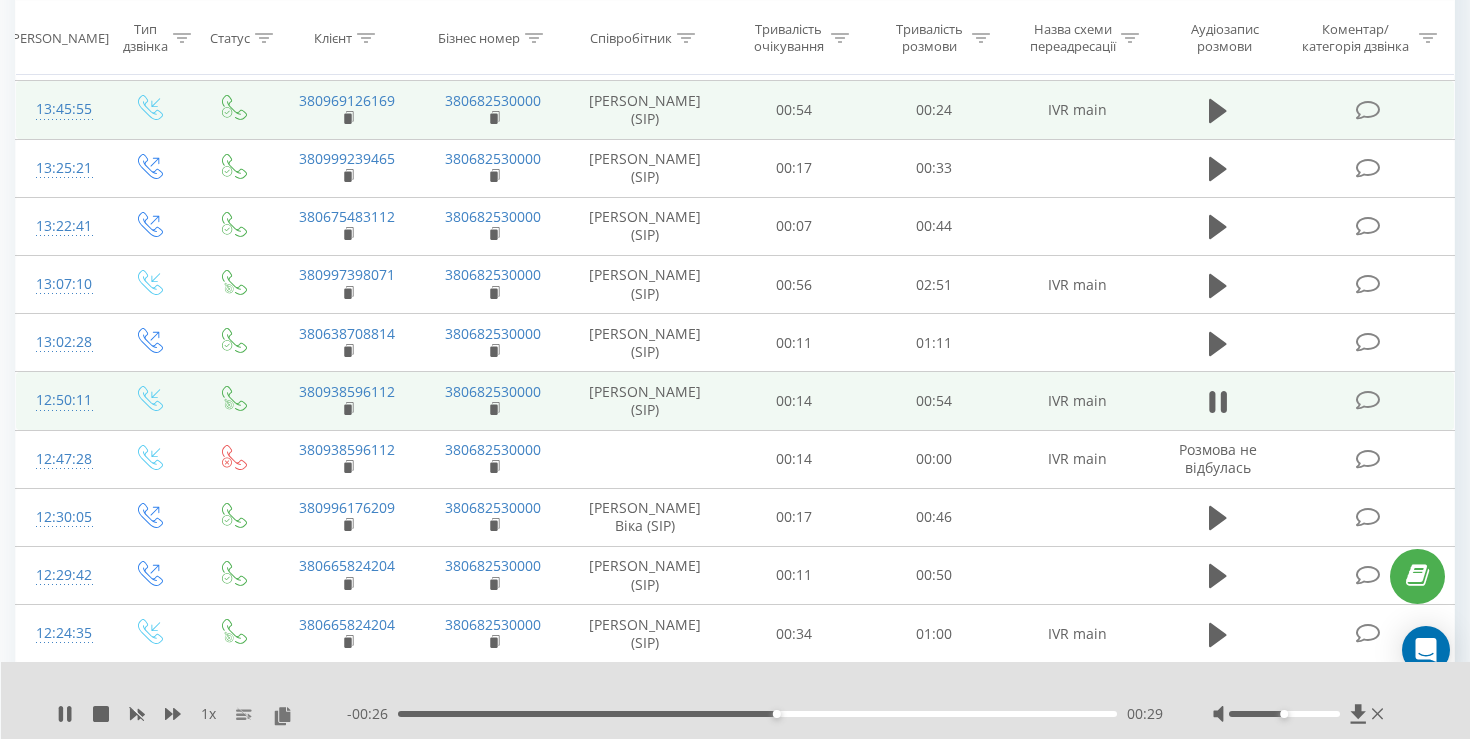 click on "- 00:26 00:29   00:29" at bounding box center [755, 714] 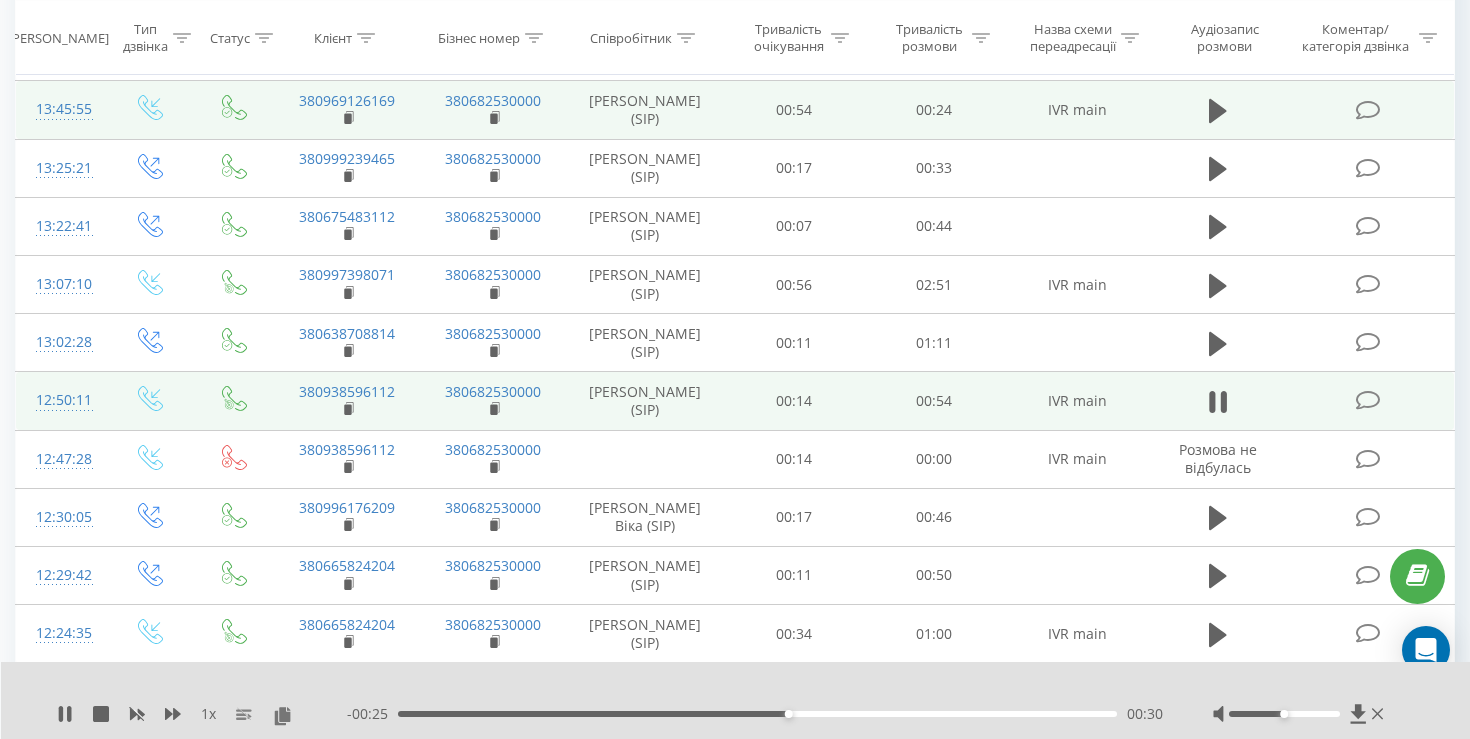 click on "00:30" at bounding box center (757, 714) 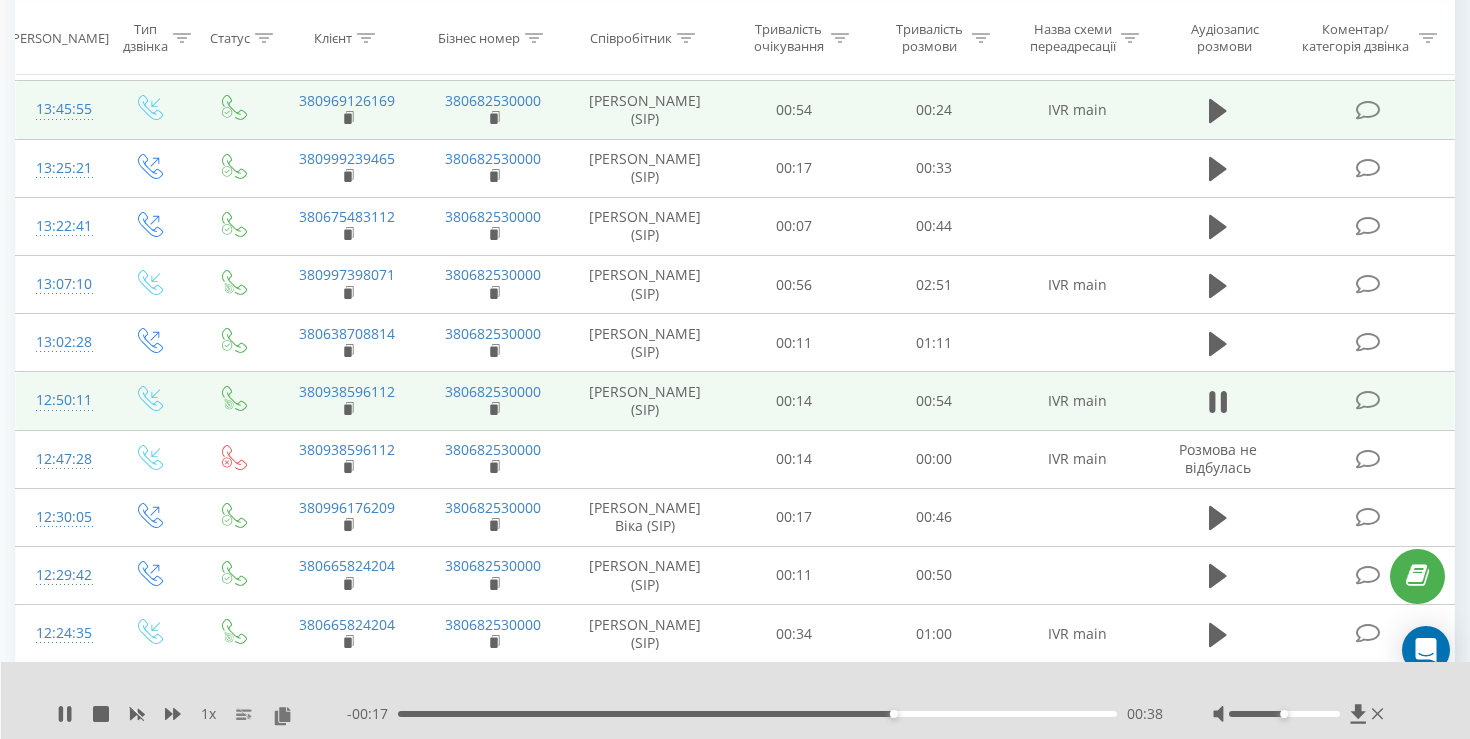 click on "00:38" at bounding box center [757, 714] 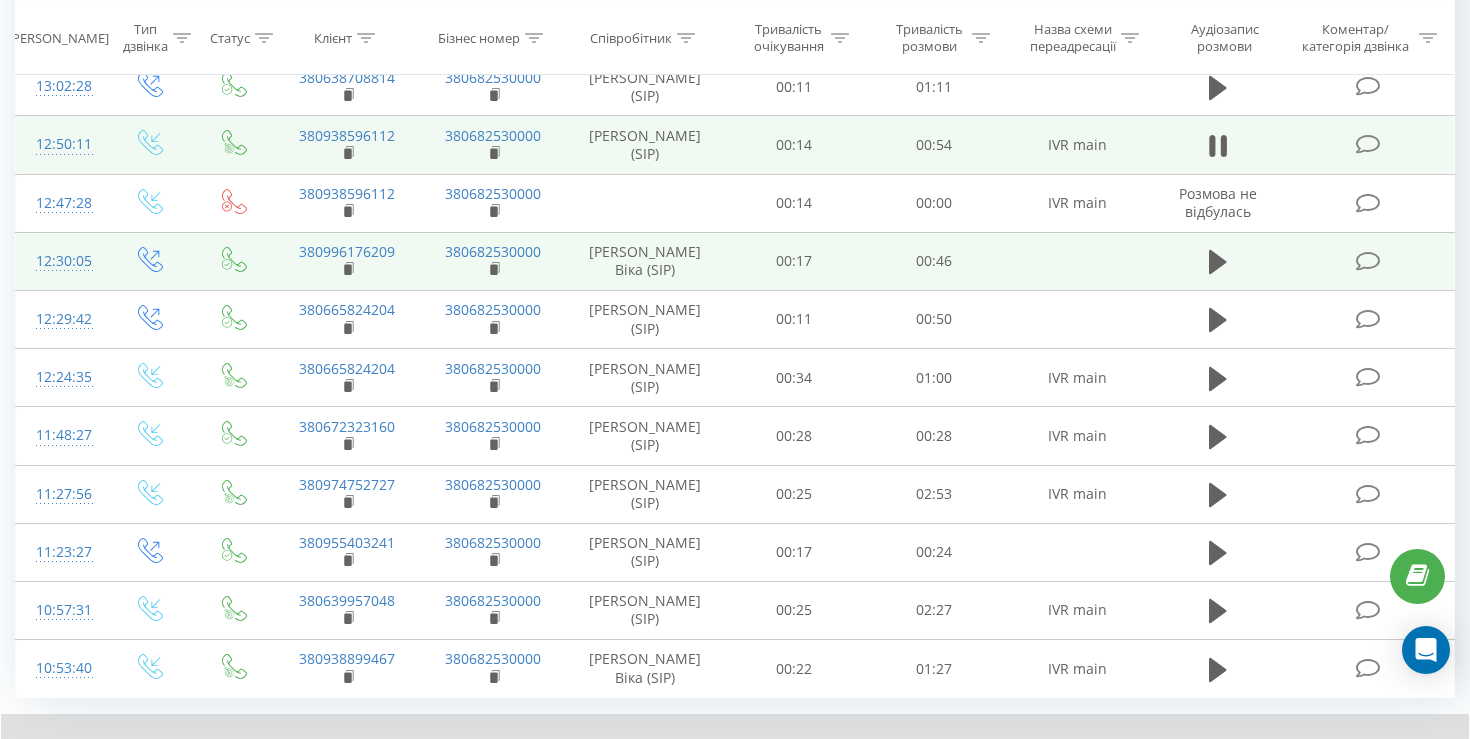 scroll, scrollTop: 4019, scrollLeft: 0, axis: vertical 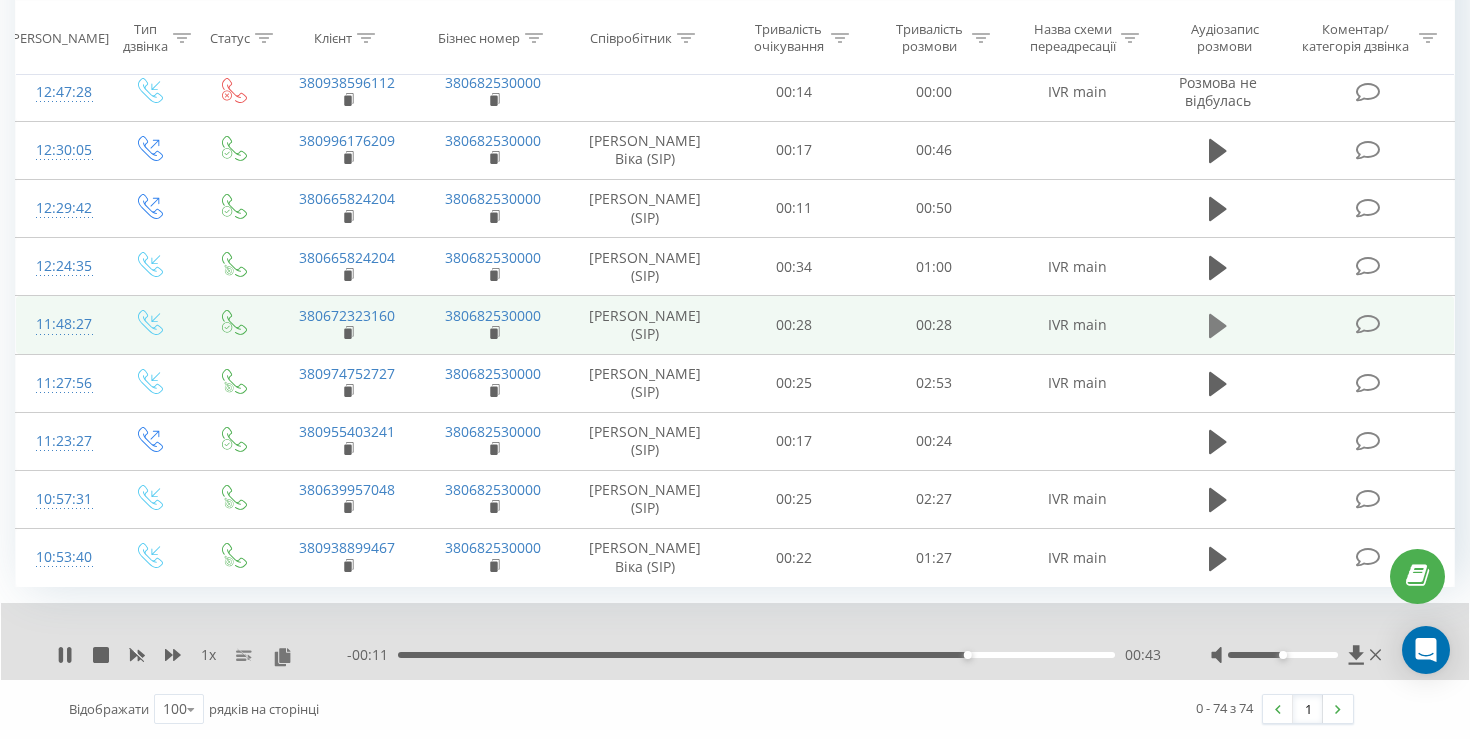 click at bounding box center [1218, 326] 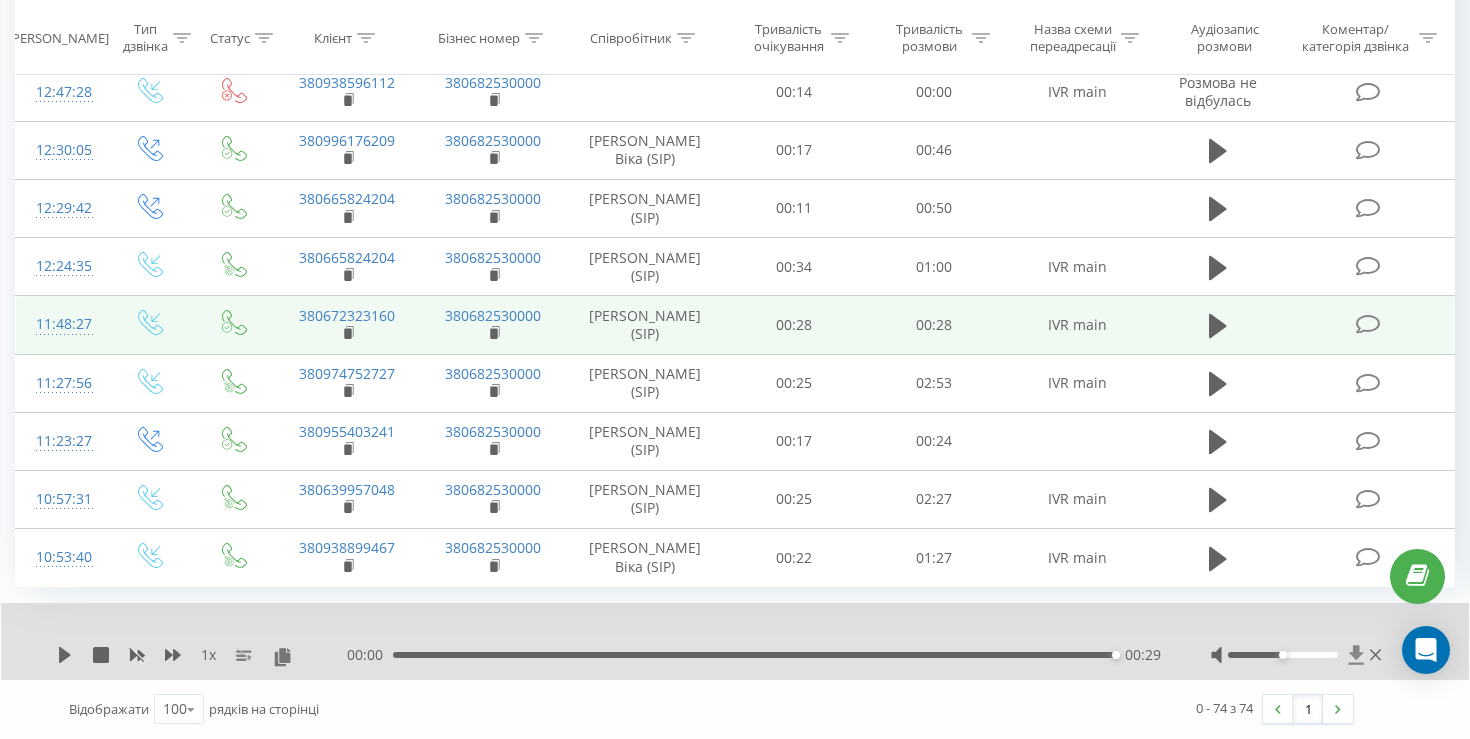 click 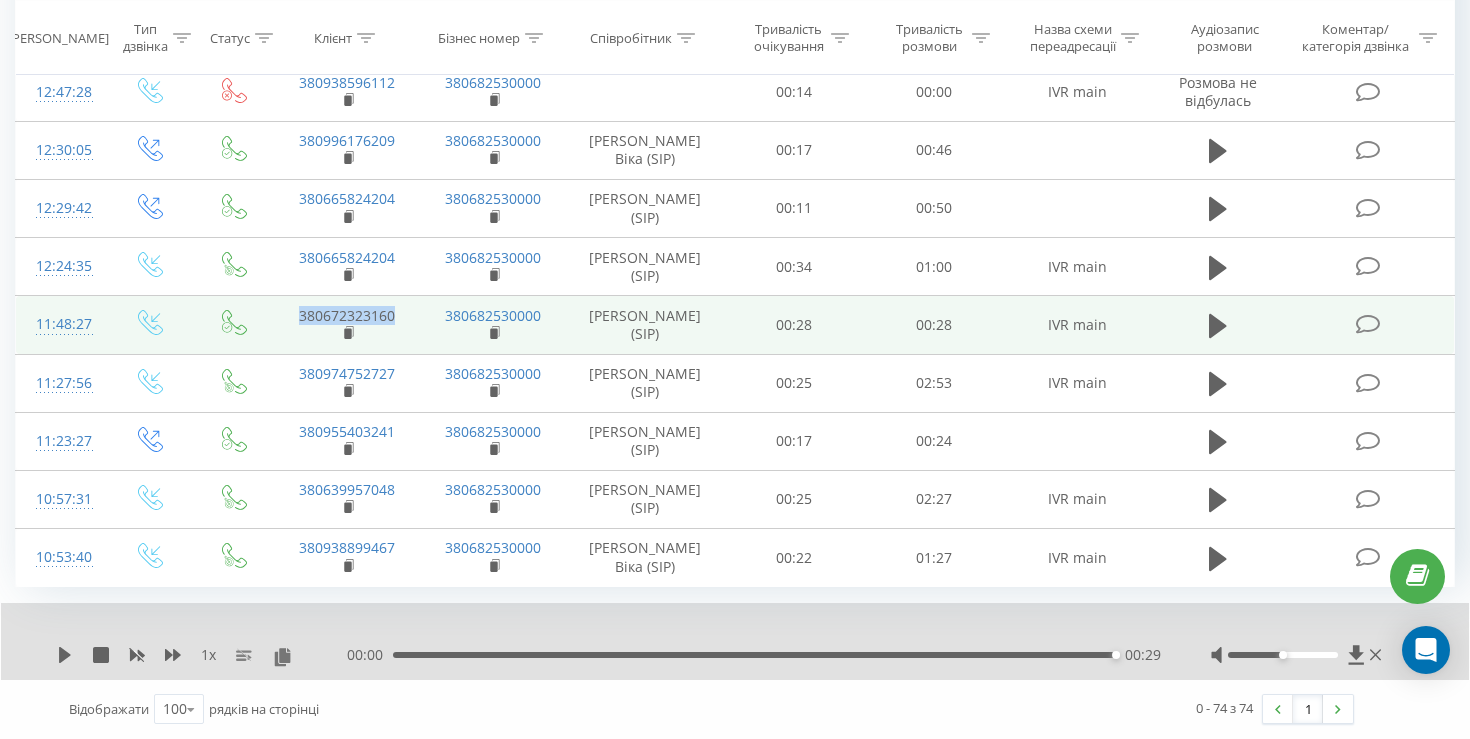 drag, startPoint x: 417, startPoint y: 317, endPoint x: 294, endPoint y: 317, distance: 123 